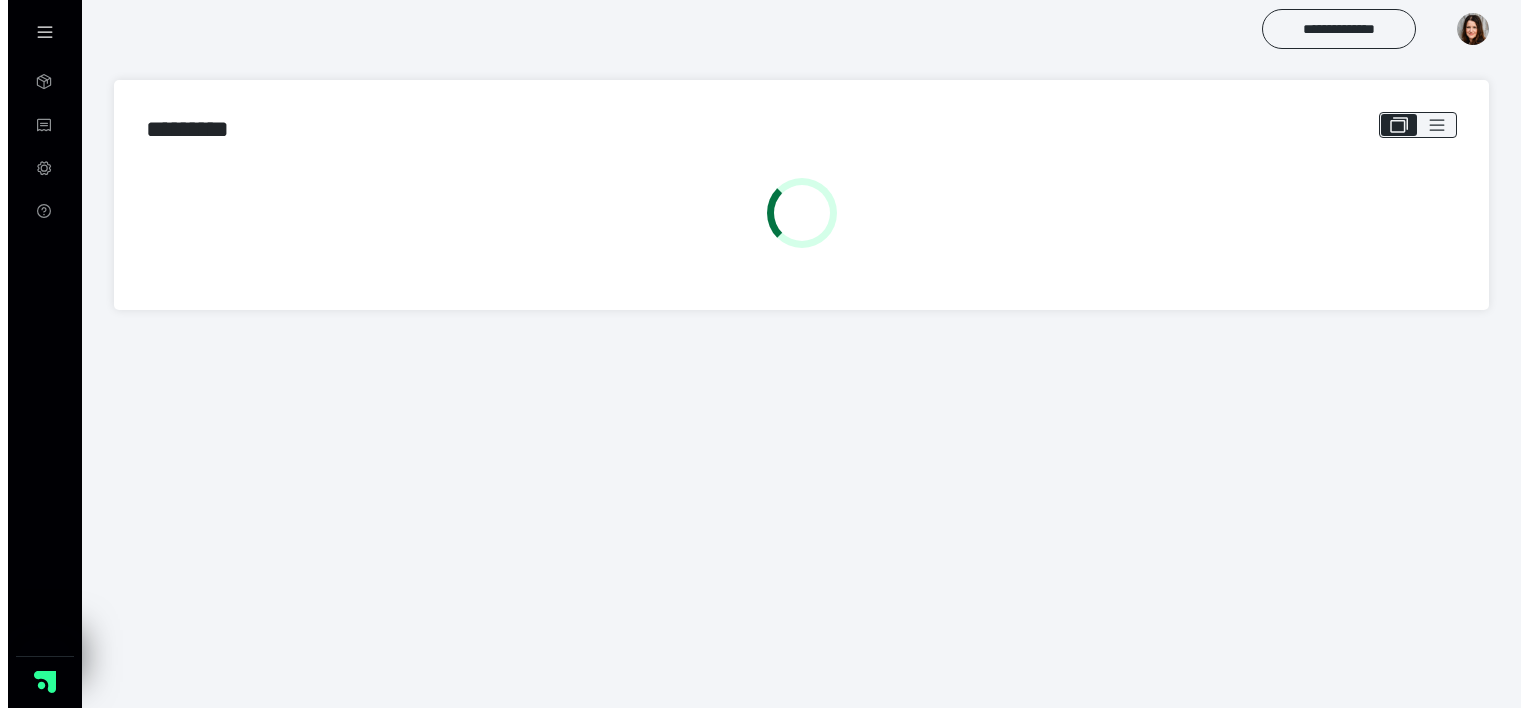 scroll, scrollTop: 0, scrollLeft: 0, axis: both 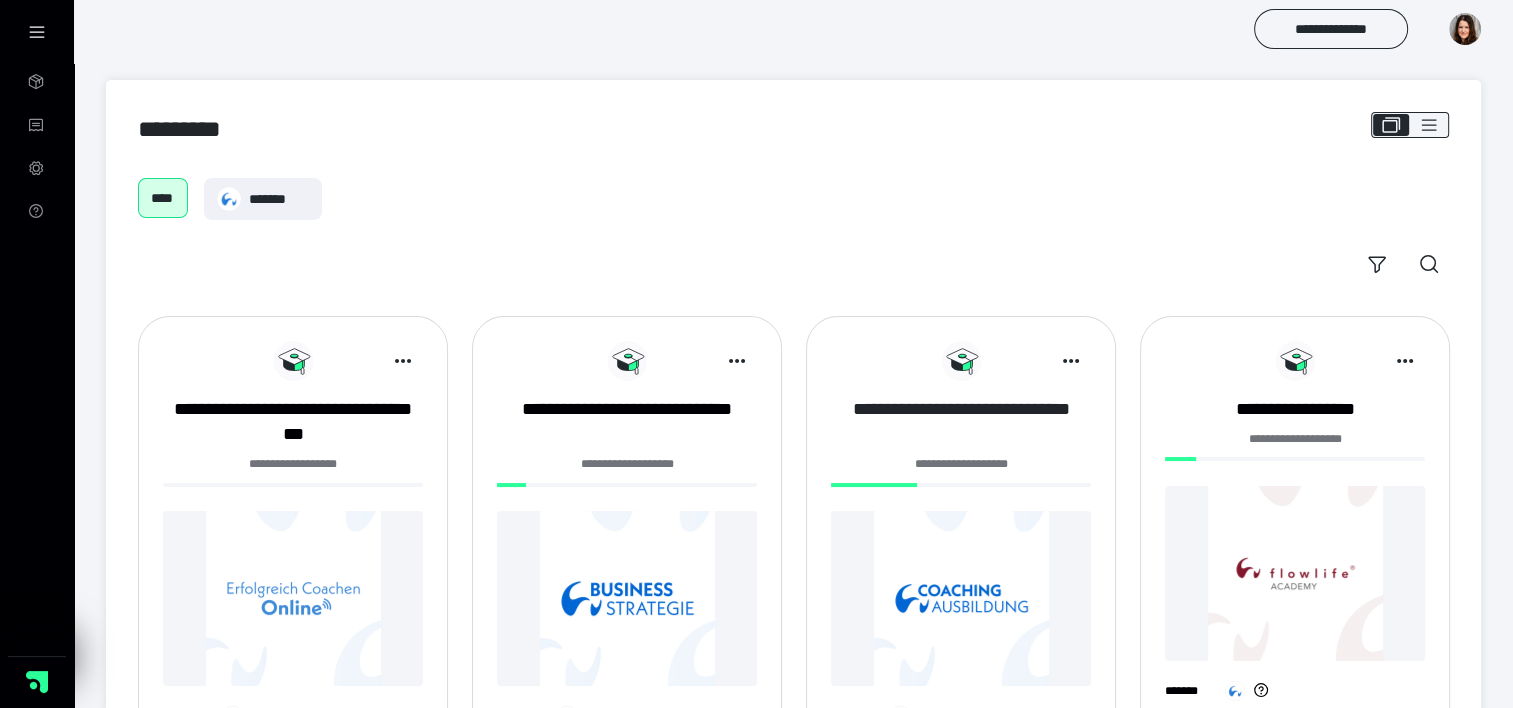 click on "**********" at bounding box center (961, 422) 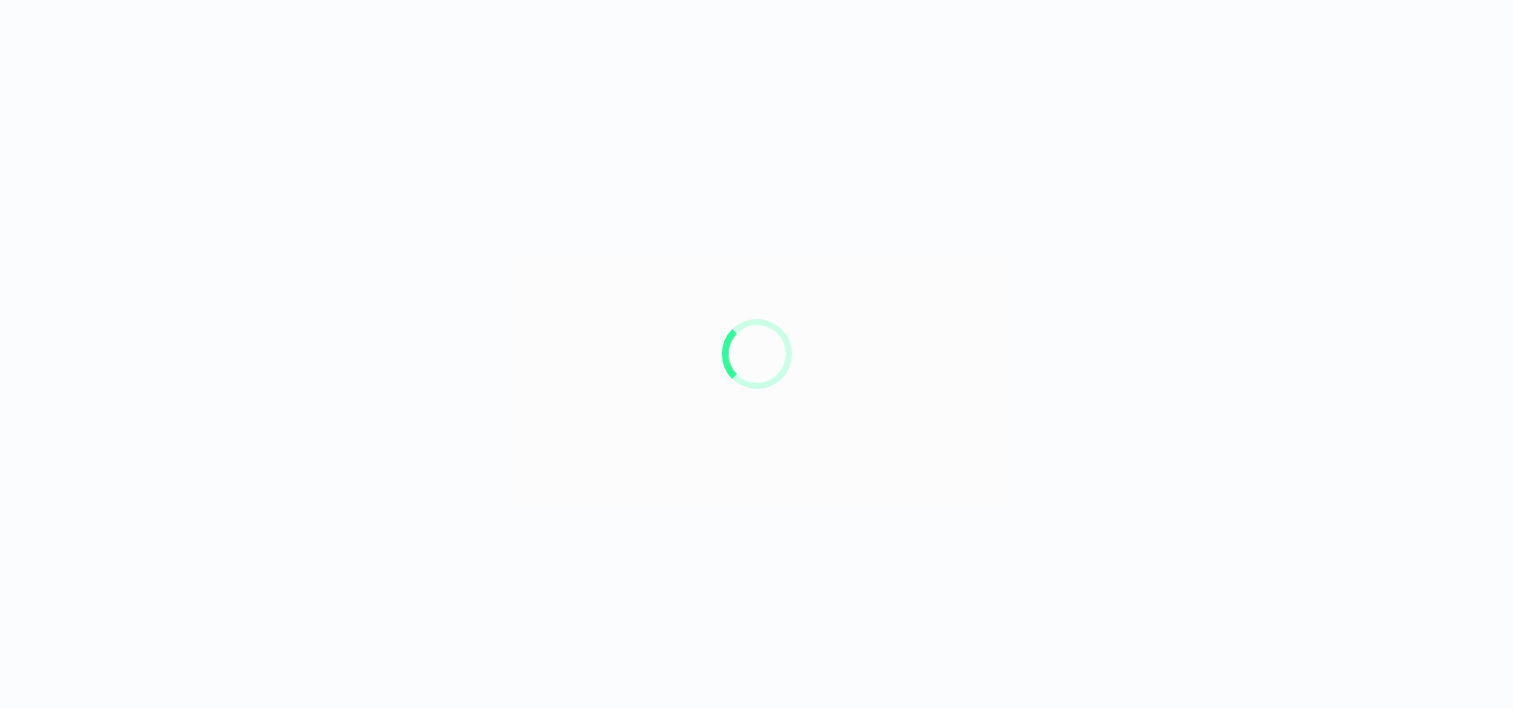 scroll, scrollTop: 0, scrollLeft: 0, axis: both 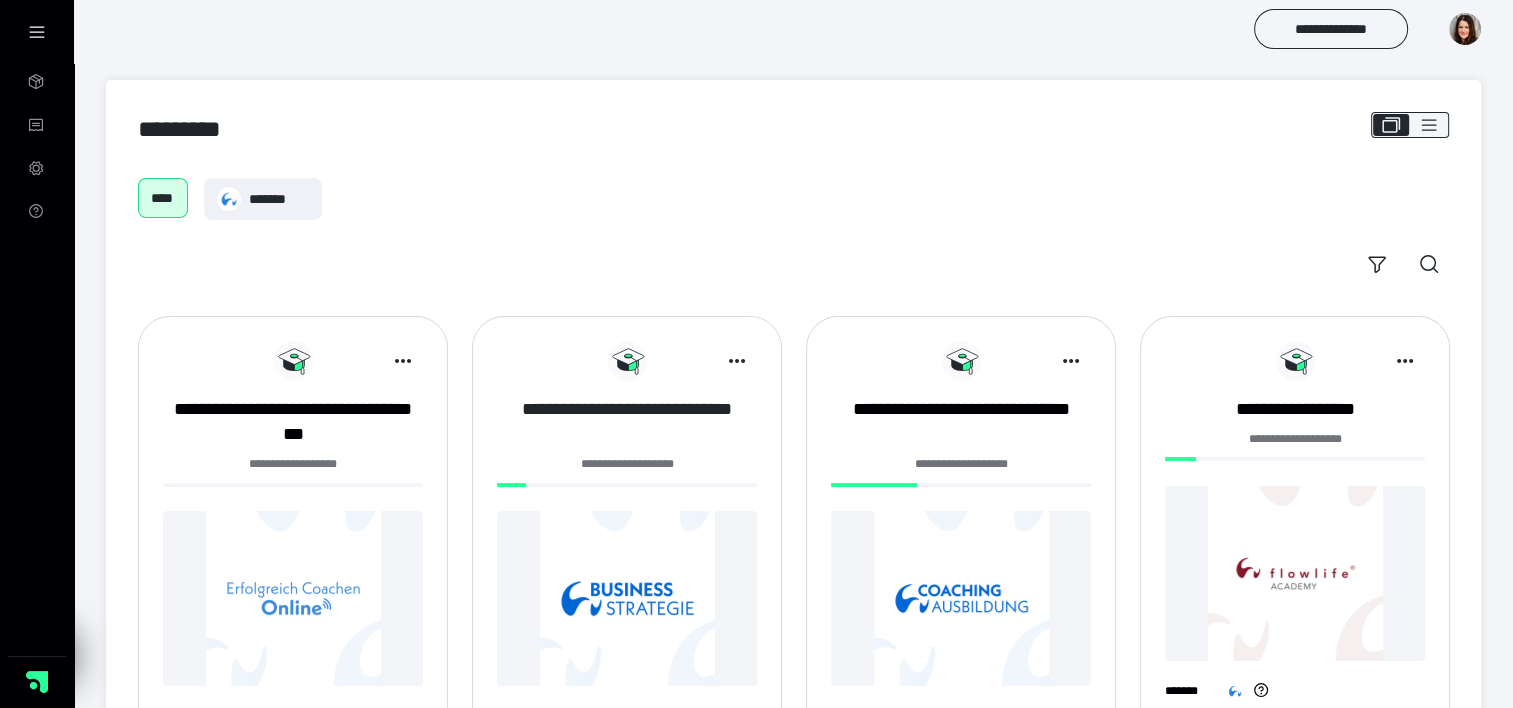 click on "**********" at bounding box center [627, 422] 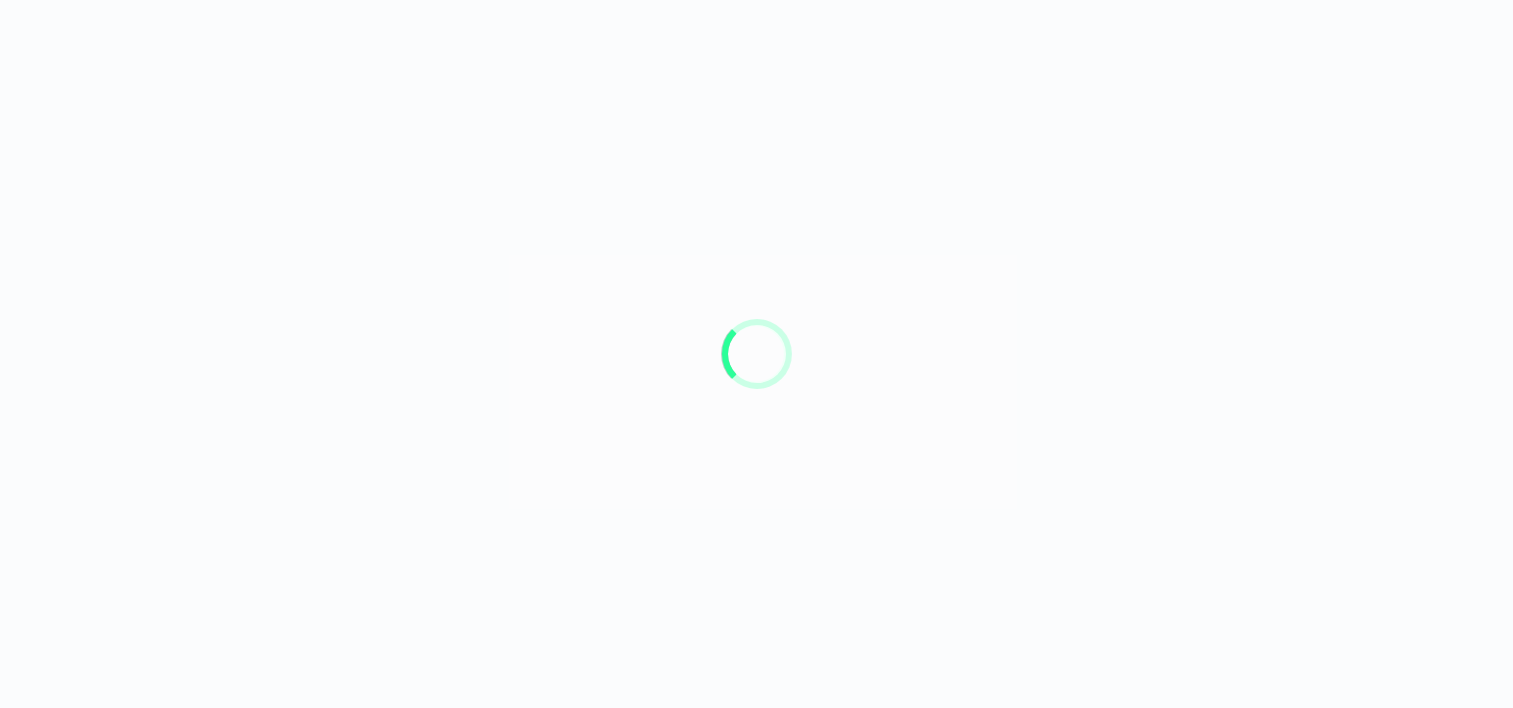 scroll, scrollTop: 0, scrollLeft: 0, axis: both 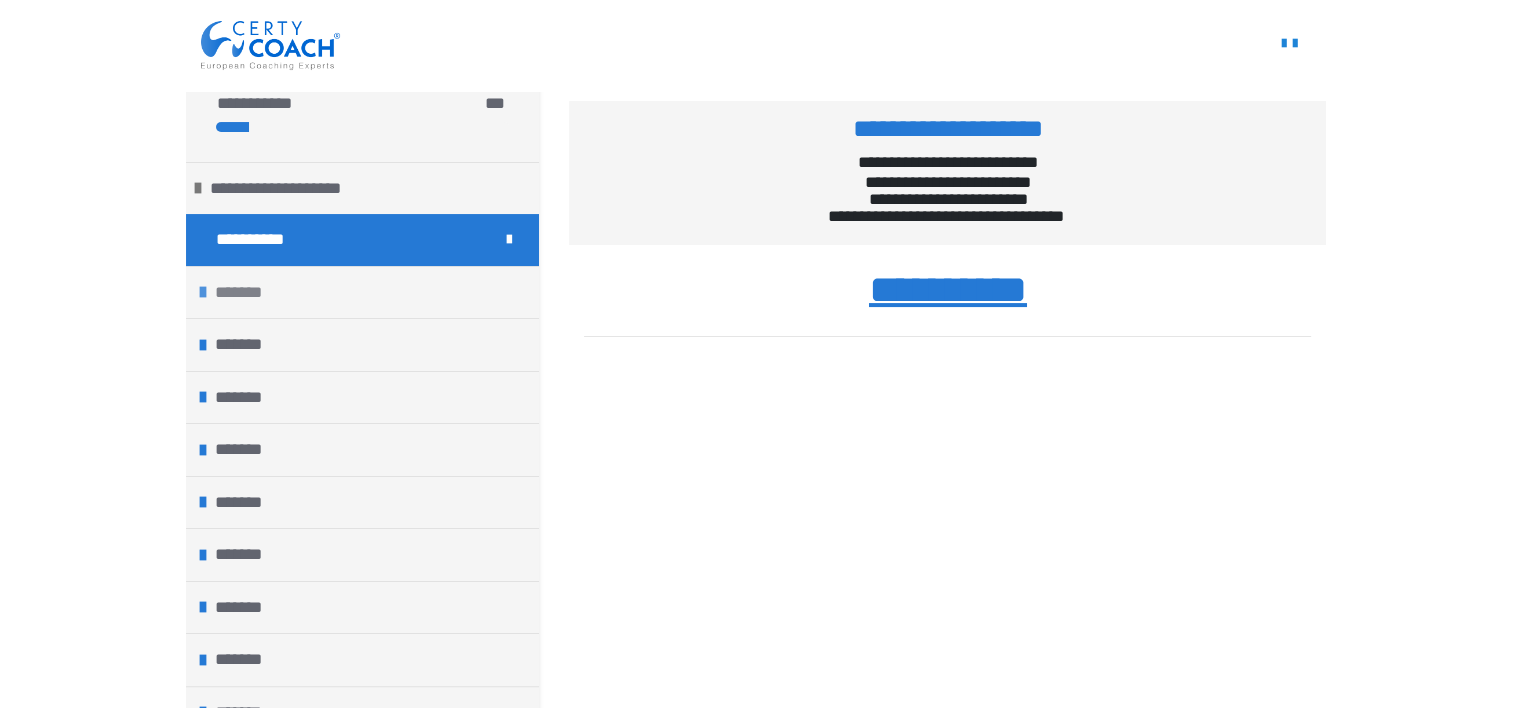 click on "*******" at bounding box center [362, 292] 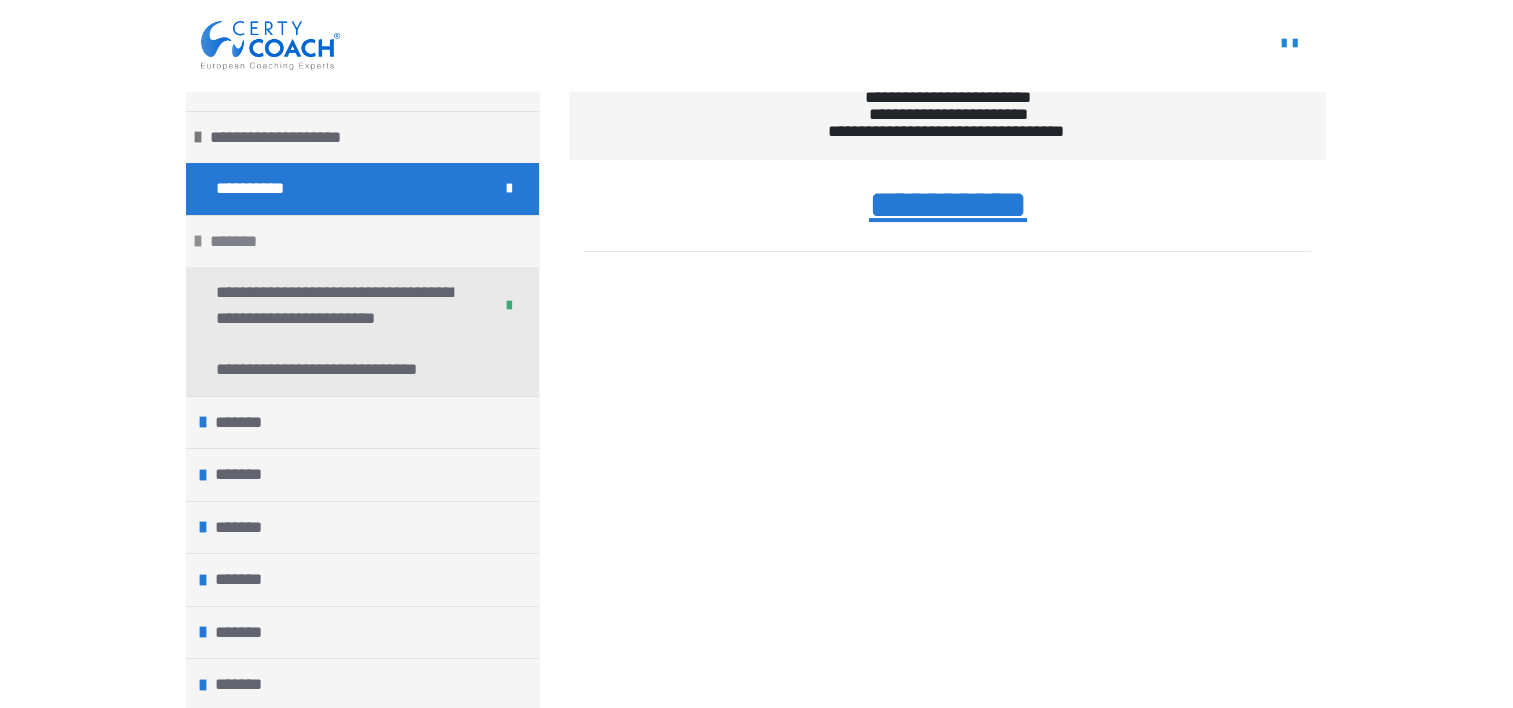 scroll, scrollTop: 500, scrollLeft: 0, axis: vertical 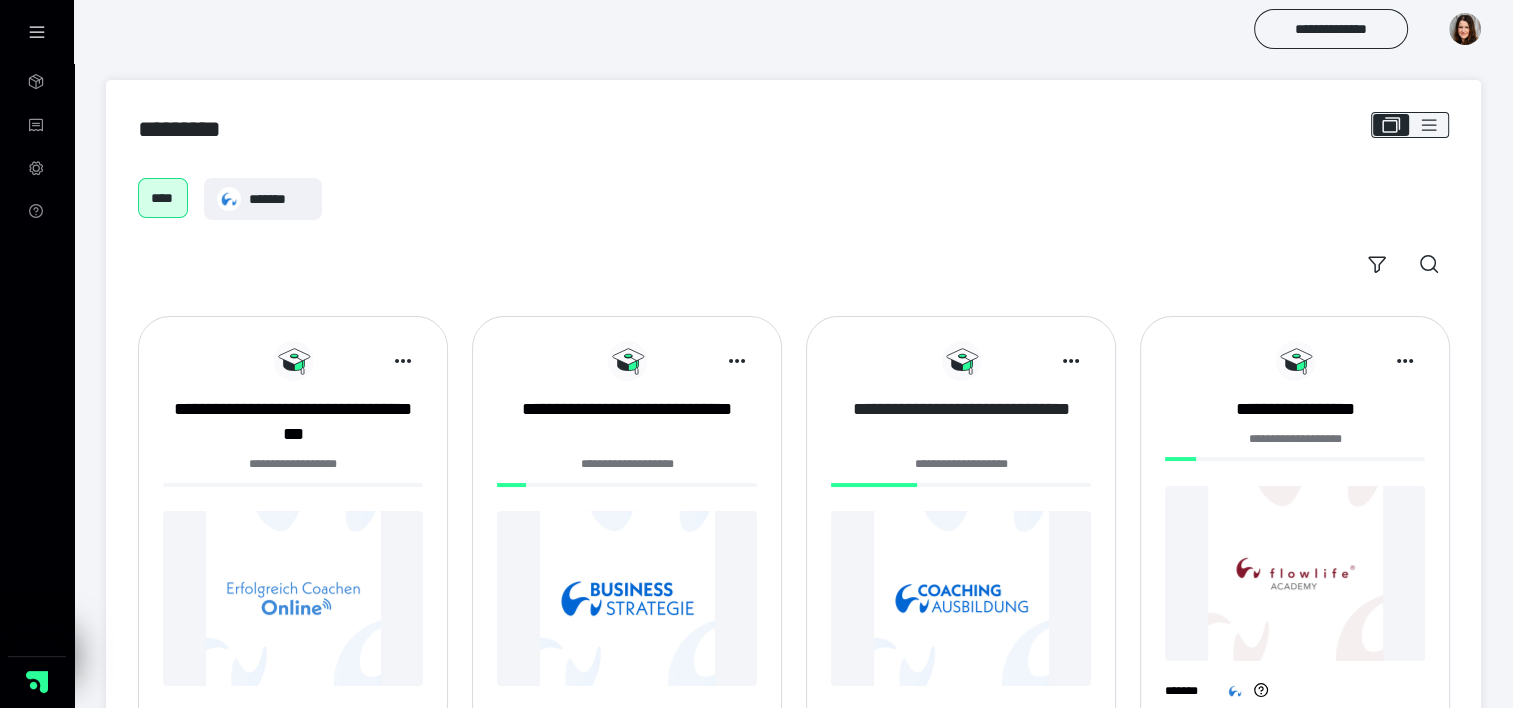 click on "**********" at bounding box center [961, 422] 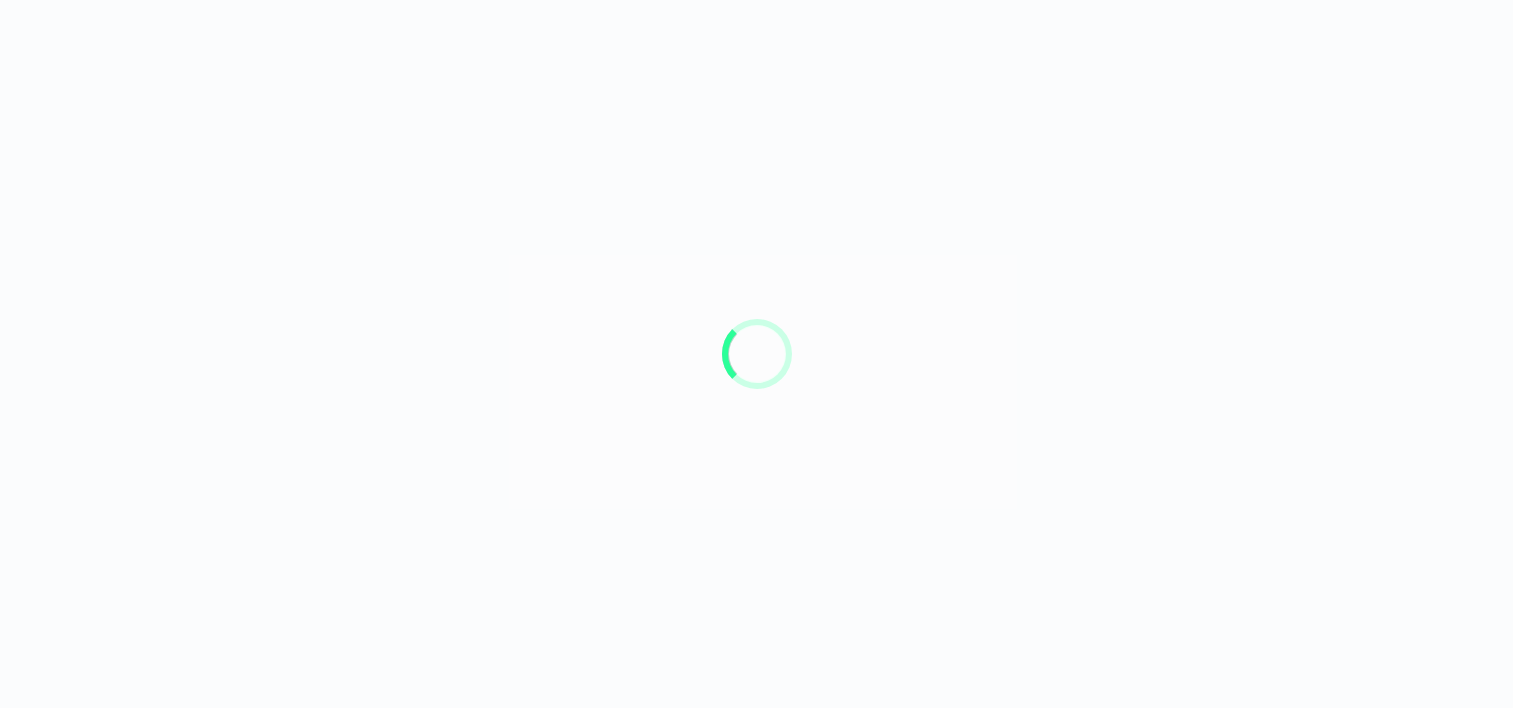scroll, scrollTop: 0, scrollLeft: 0, axis: both 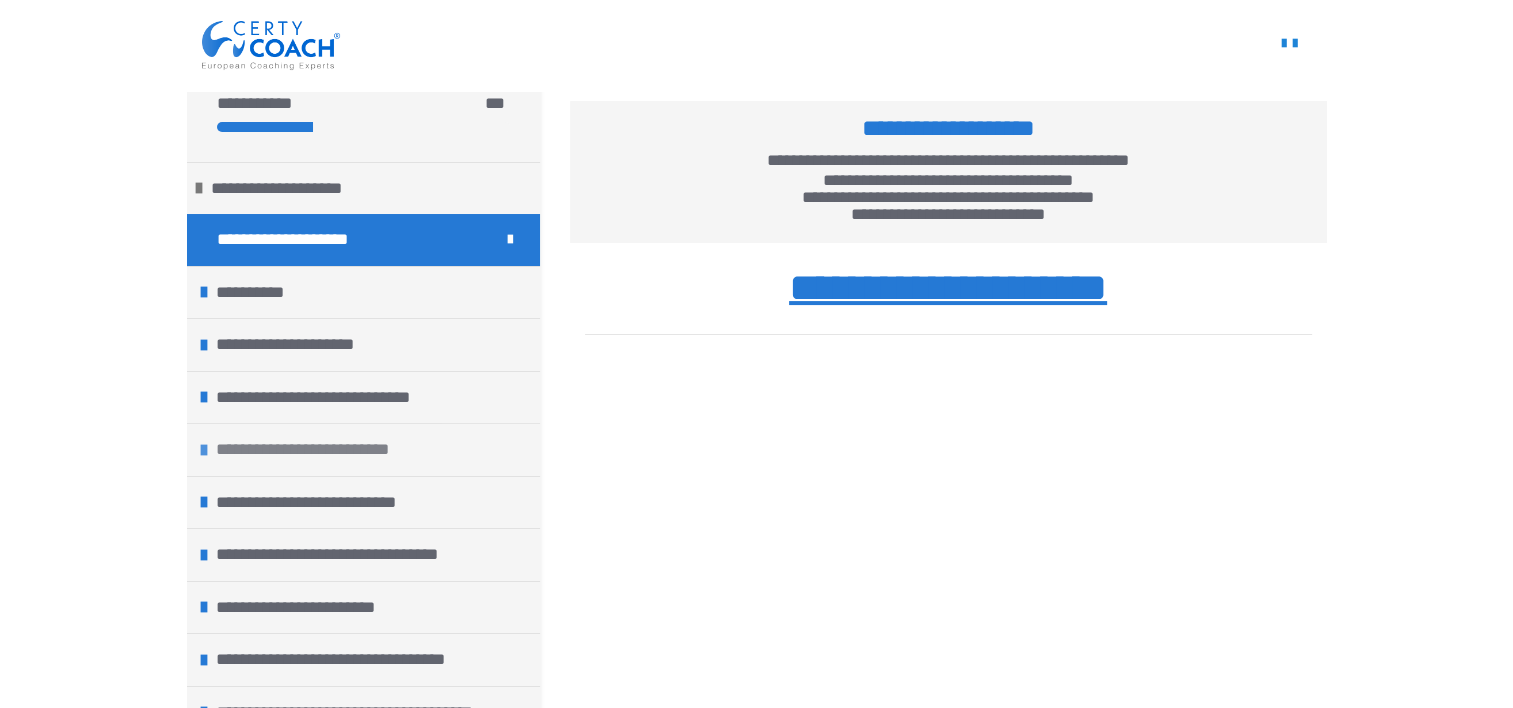 click on "**********" at bounding box center (314, 450) 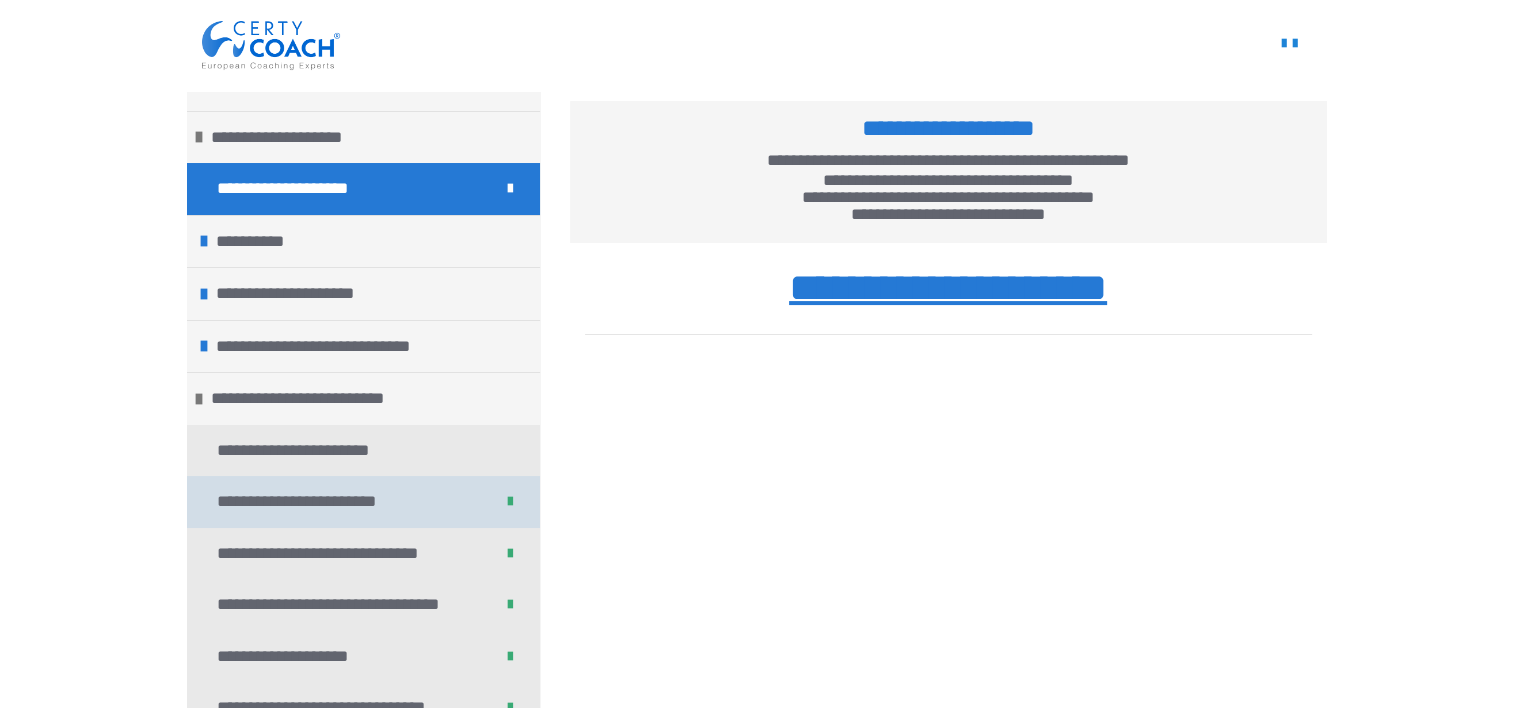 scroll, scrollTop: 500, scrollLeft: 0, axis: vertical 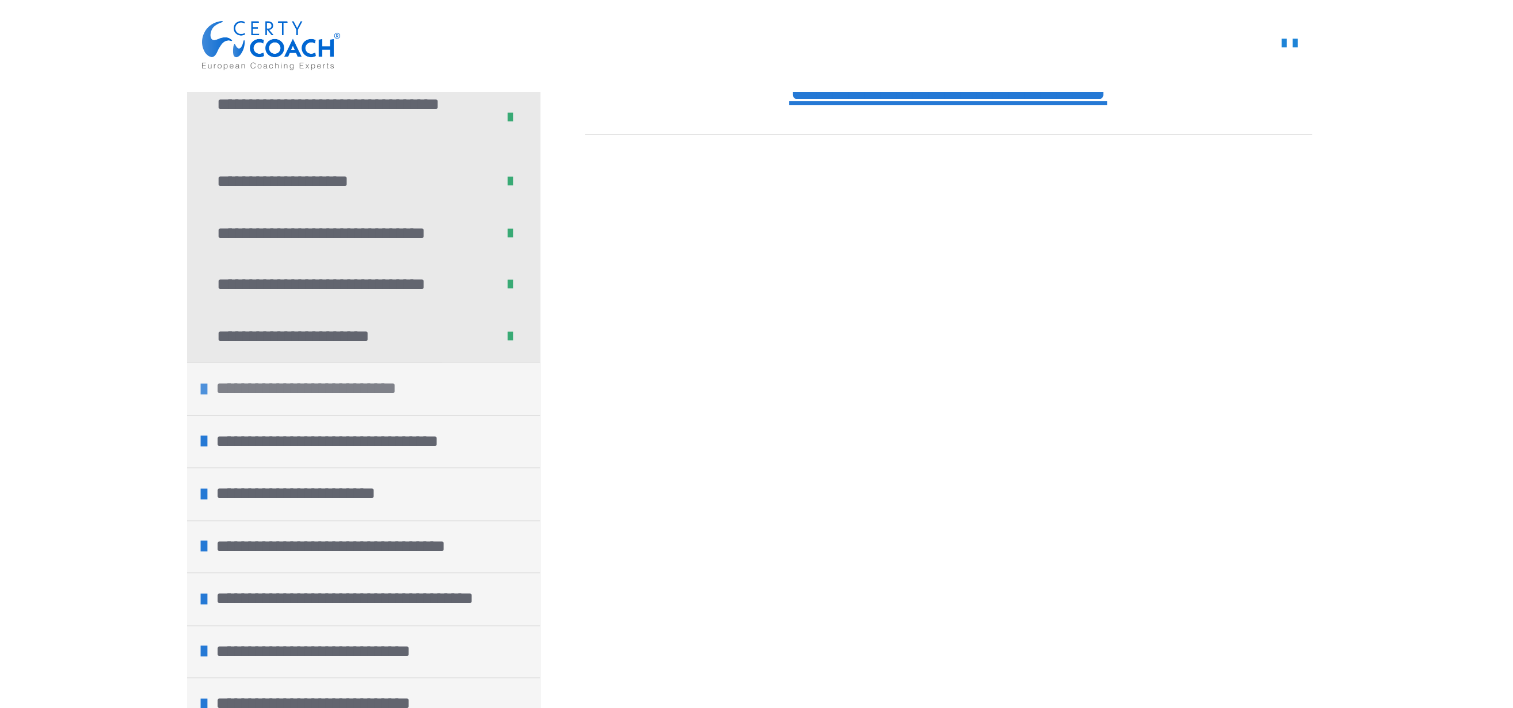 click on "**********" at bounding box center (318, 389) 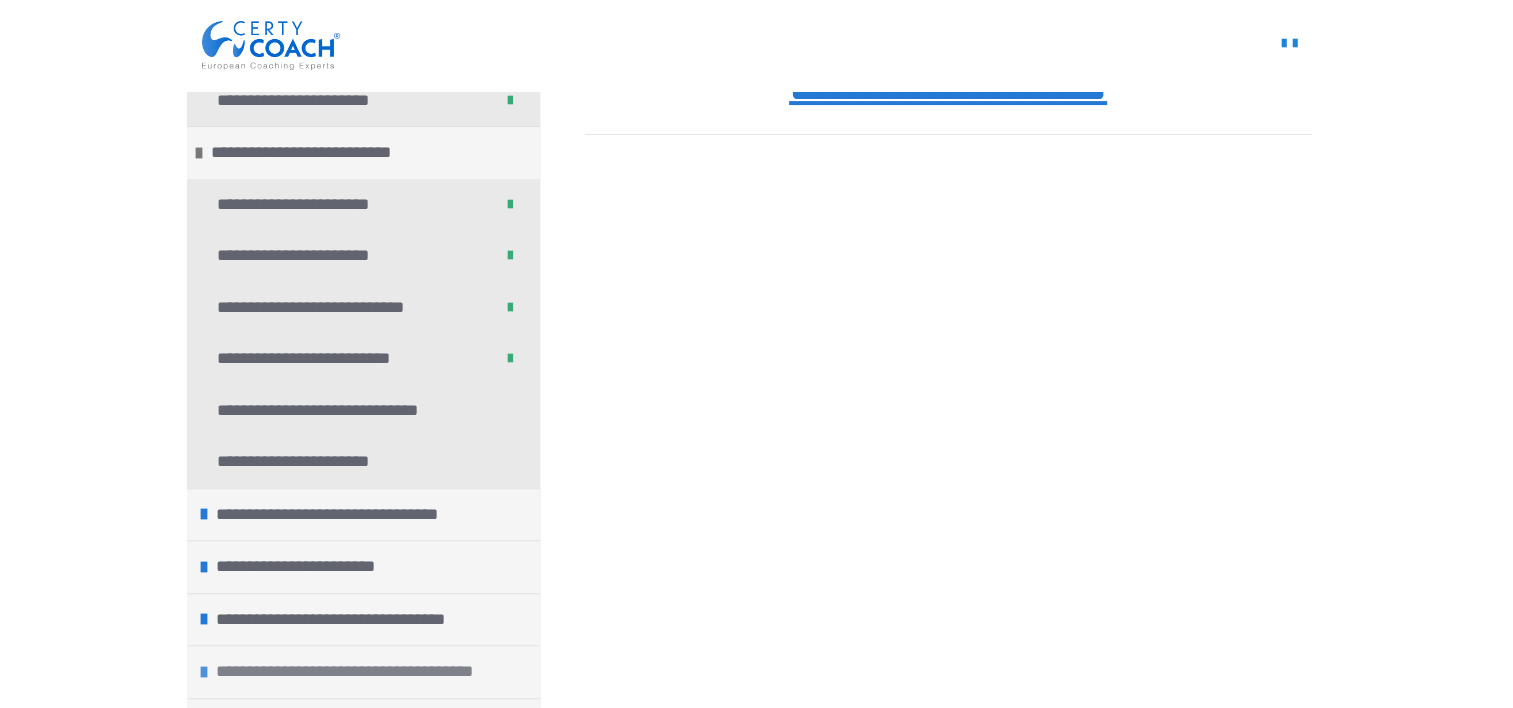 scroll, scrollTop: 980, scrollLeft: 0, axis: vertical 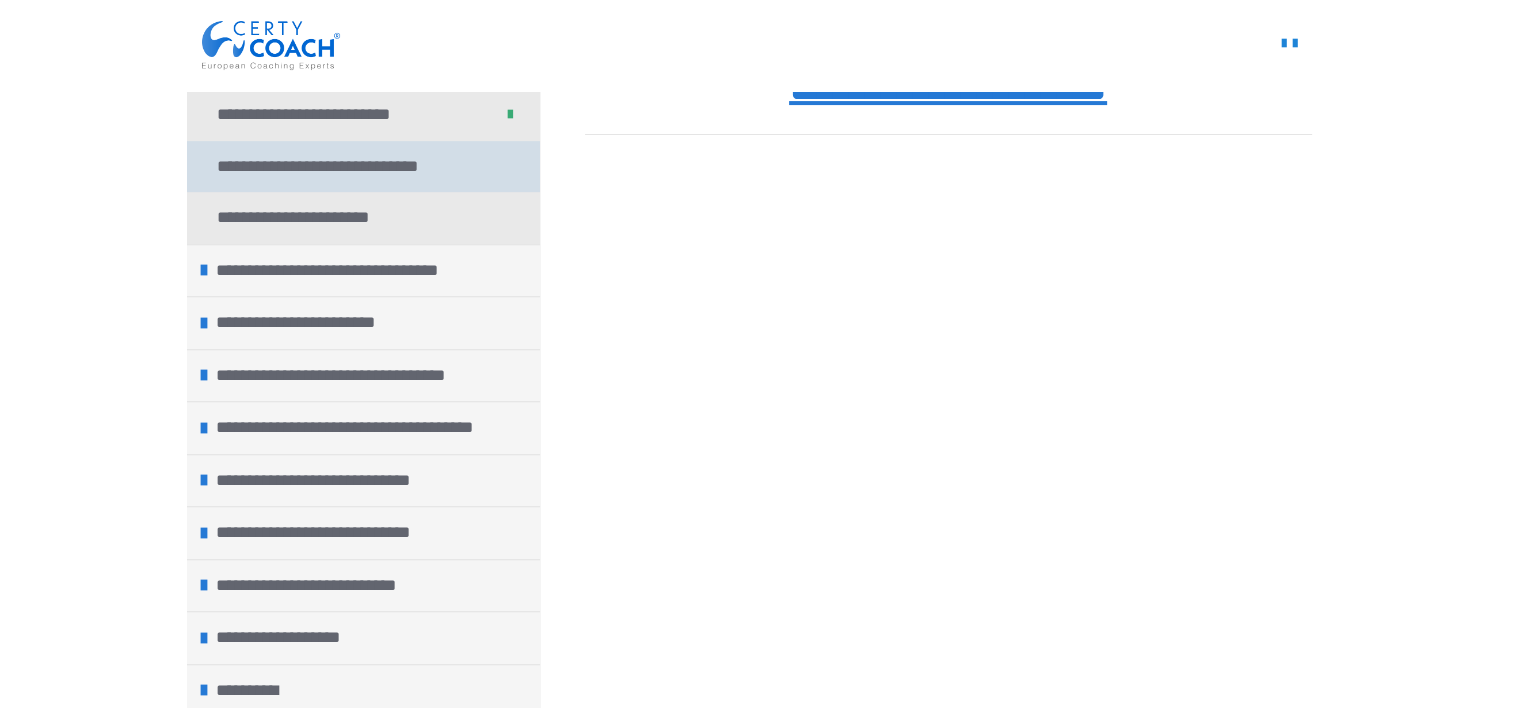 click on "**********" at bounding box center [336, 167] 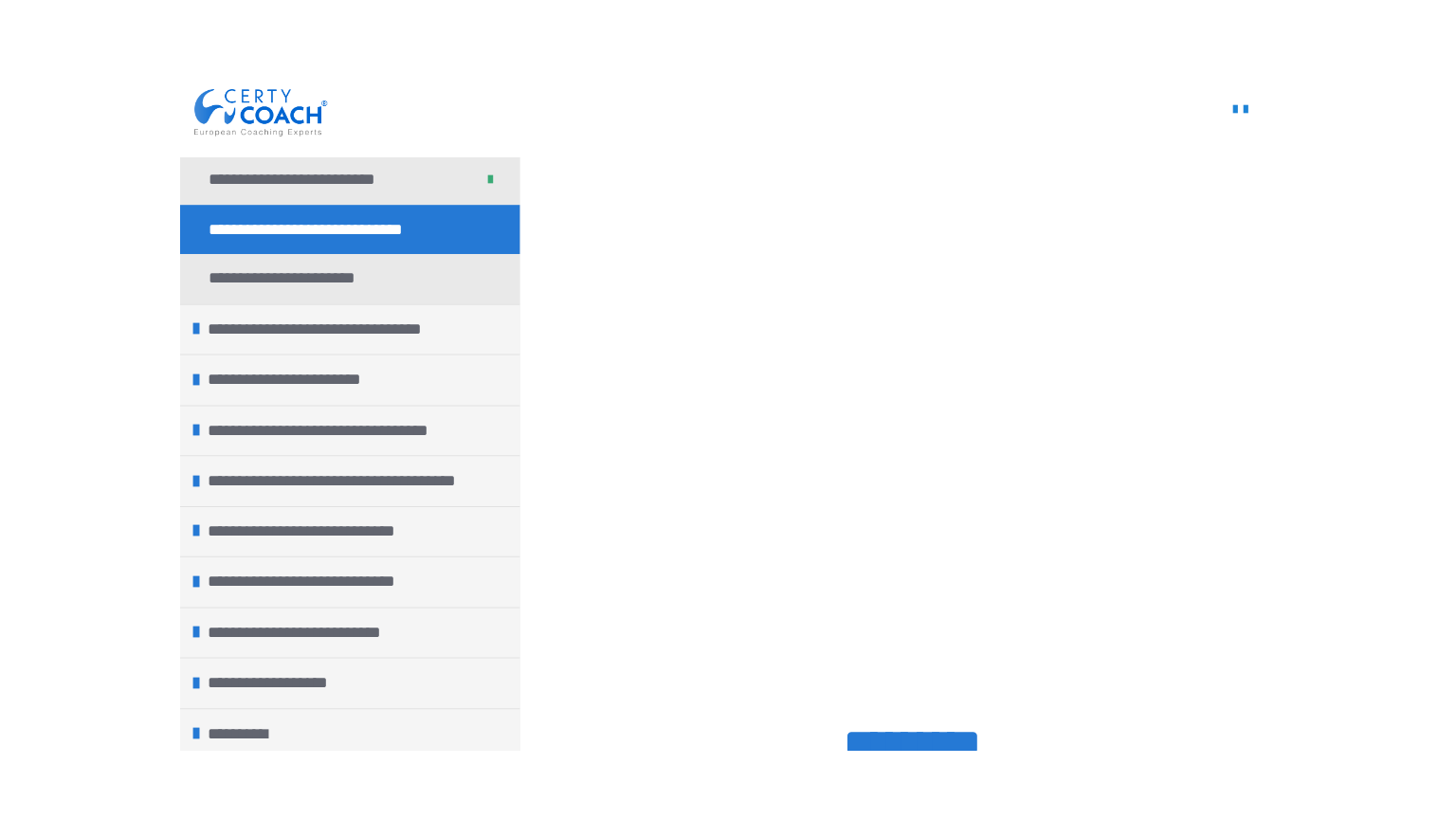 scroll, scrollTop: 436, scrollLeft: 0, axis: vertical 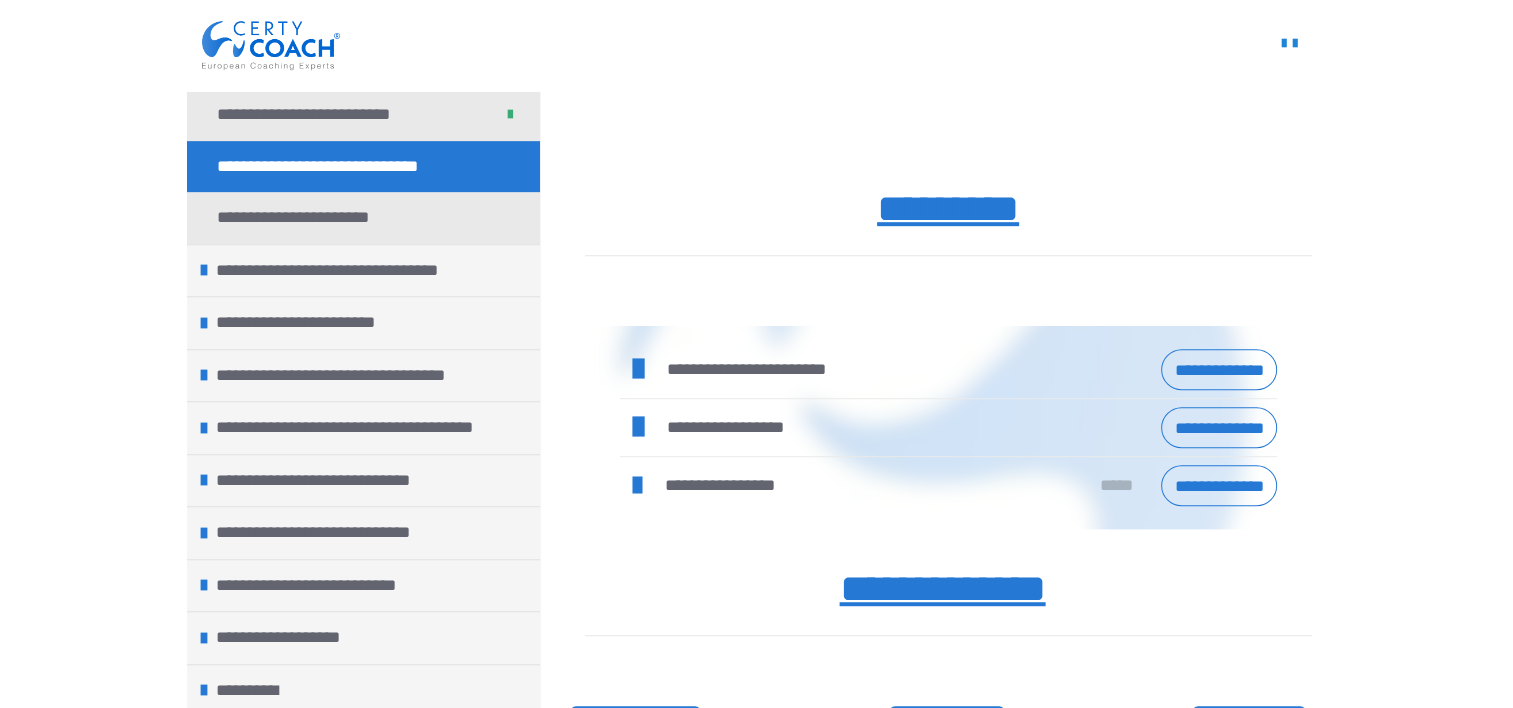 click at bounding box center [637, 486] 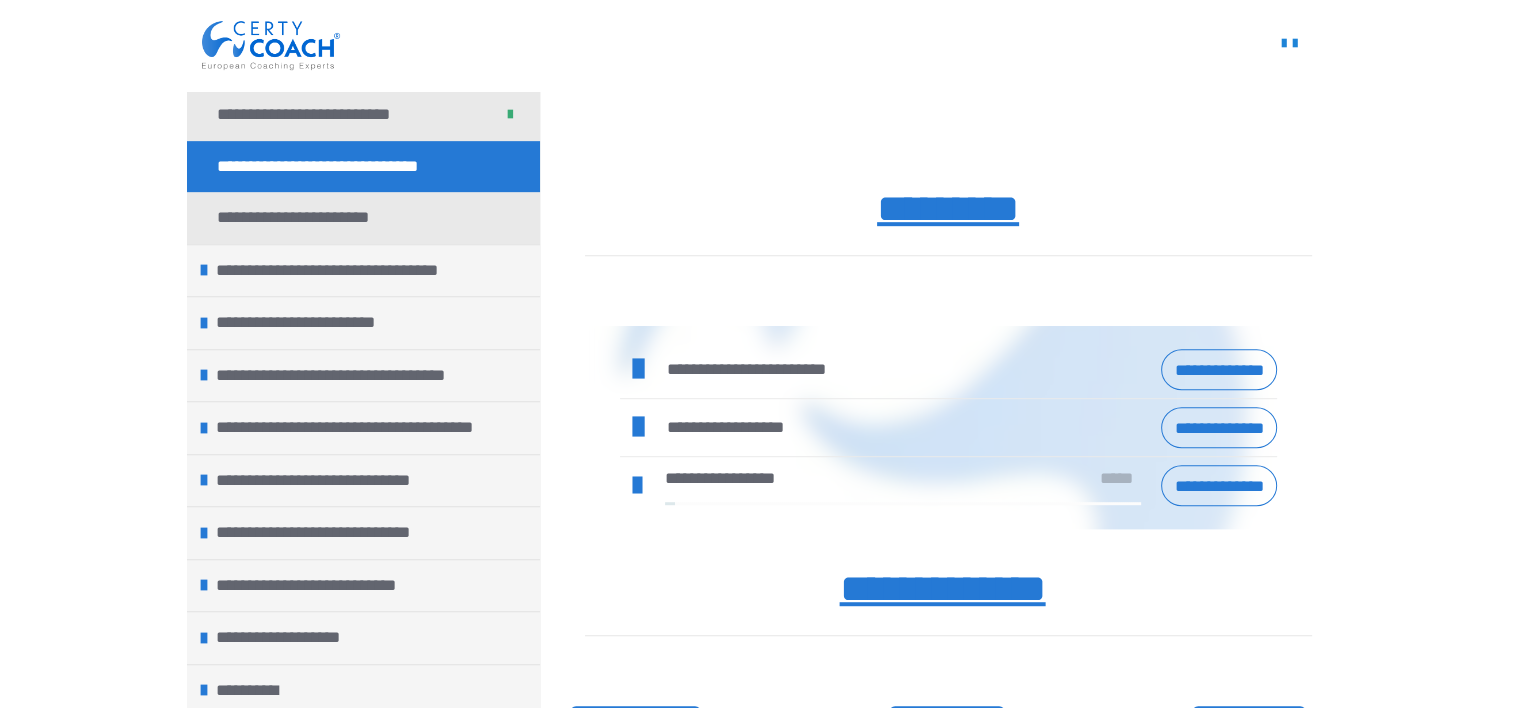 click at bounding box center (637, 486) 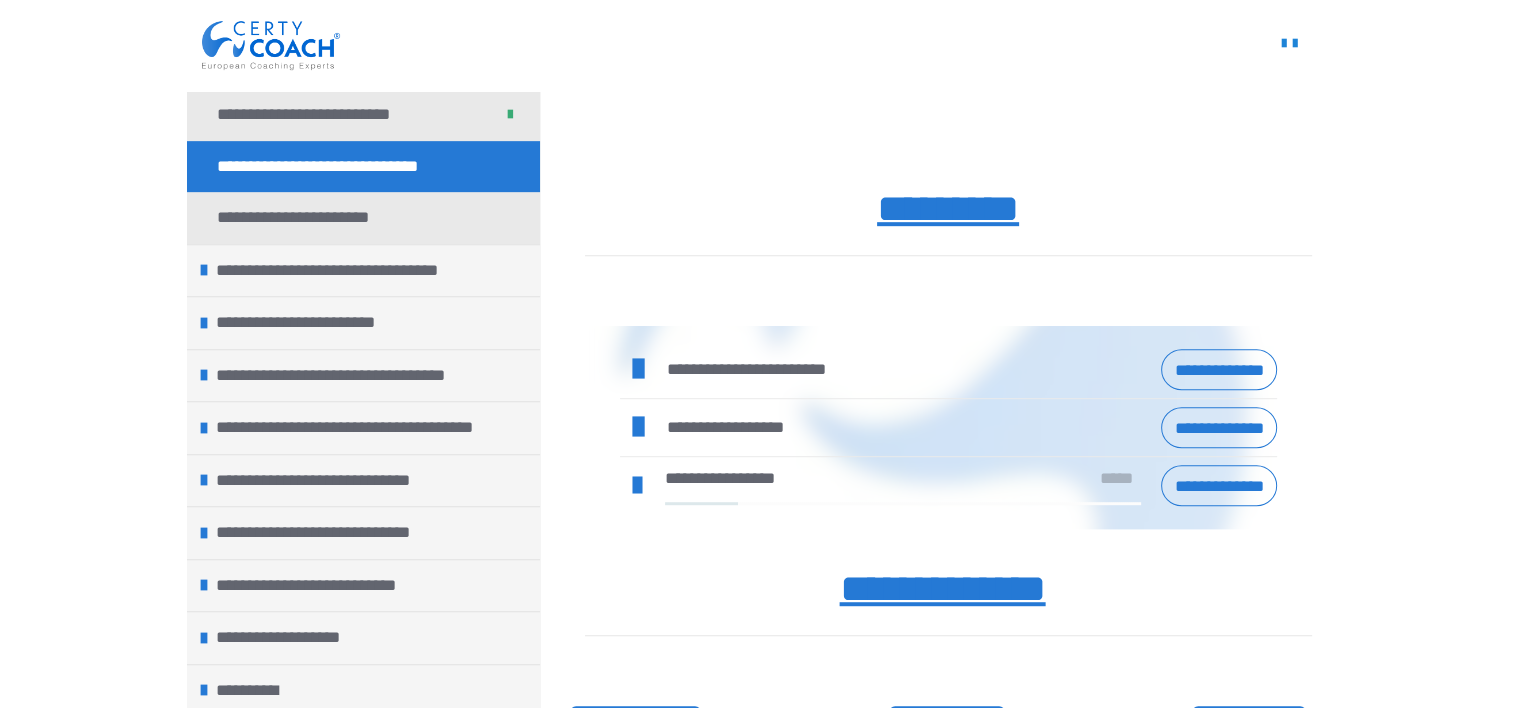click at bounding box center [903, 503] 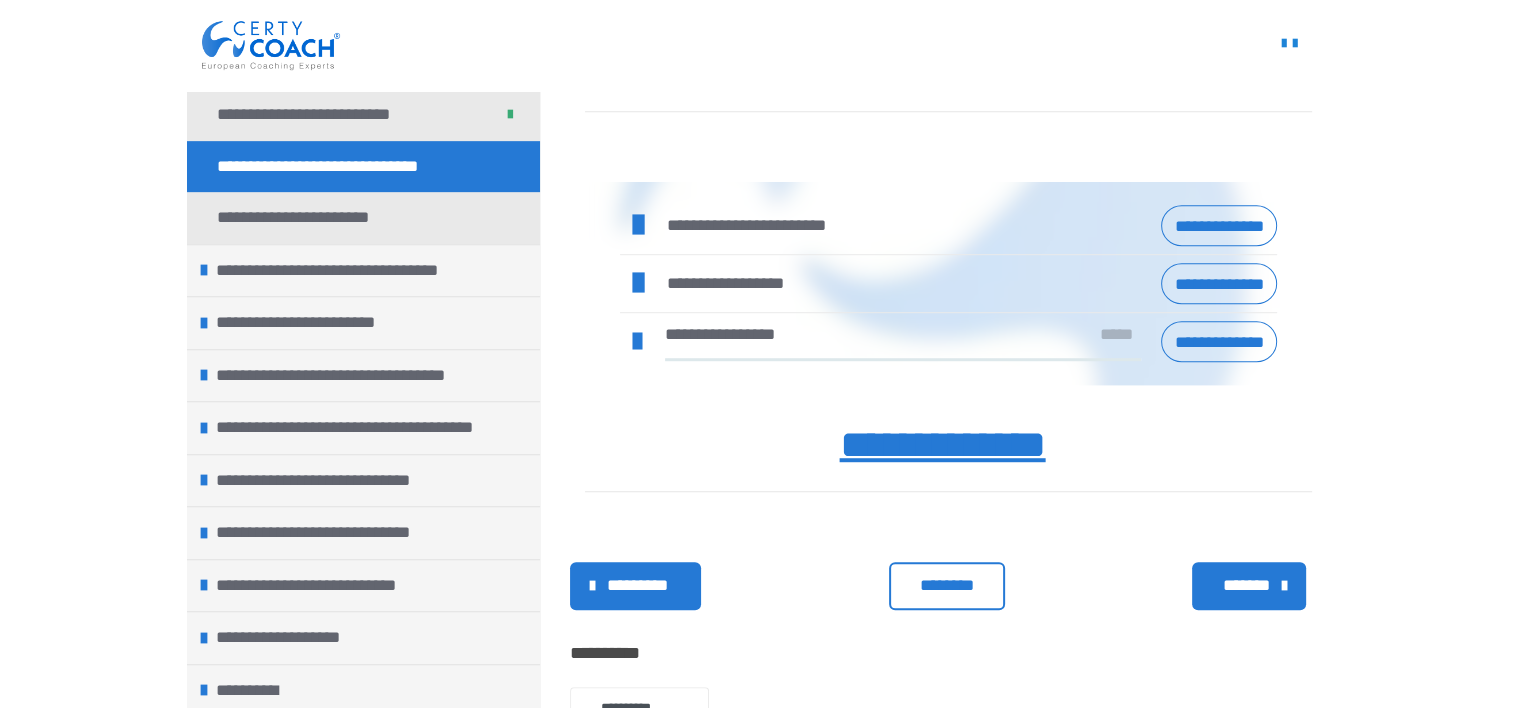 scroll, scrollTop: 1260, scrollLeft: 0, axis: vertical 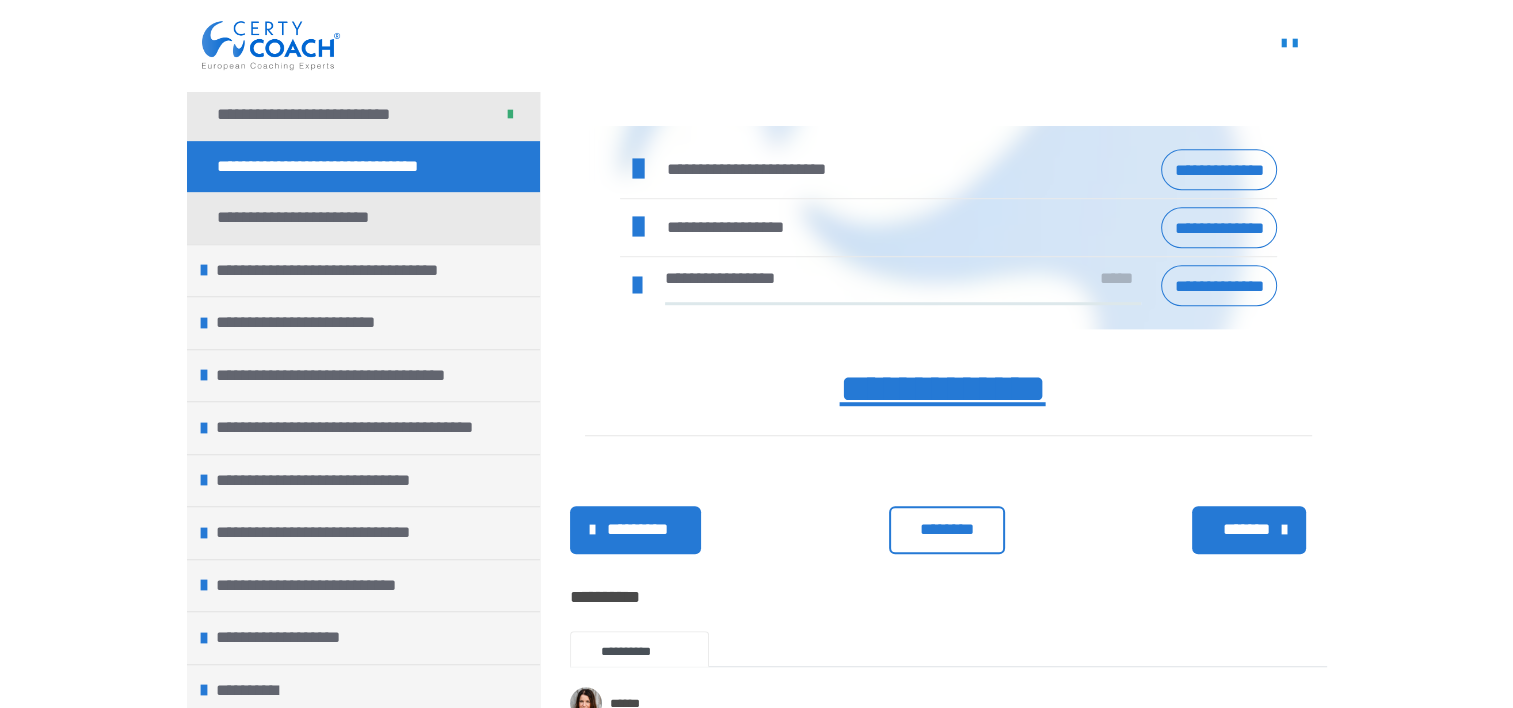 click on "********" at bounding box center [947, 530] 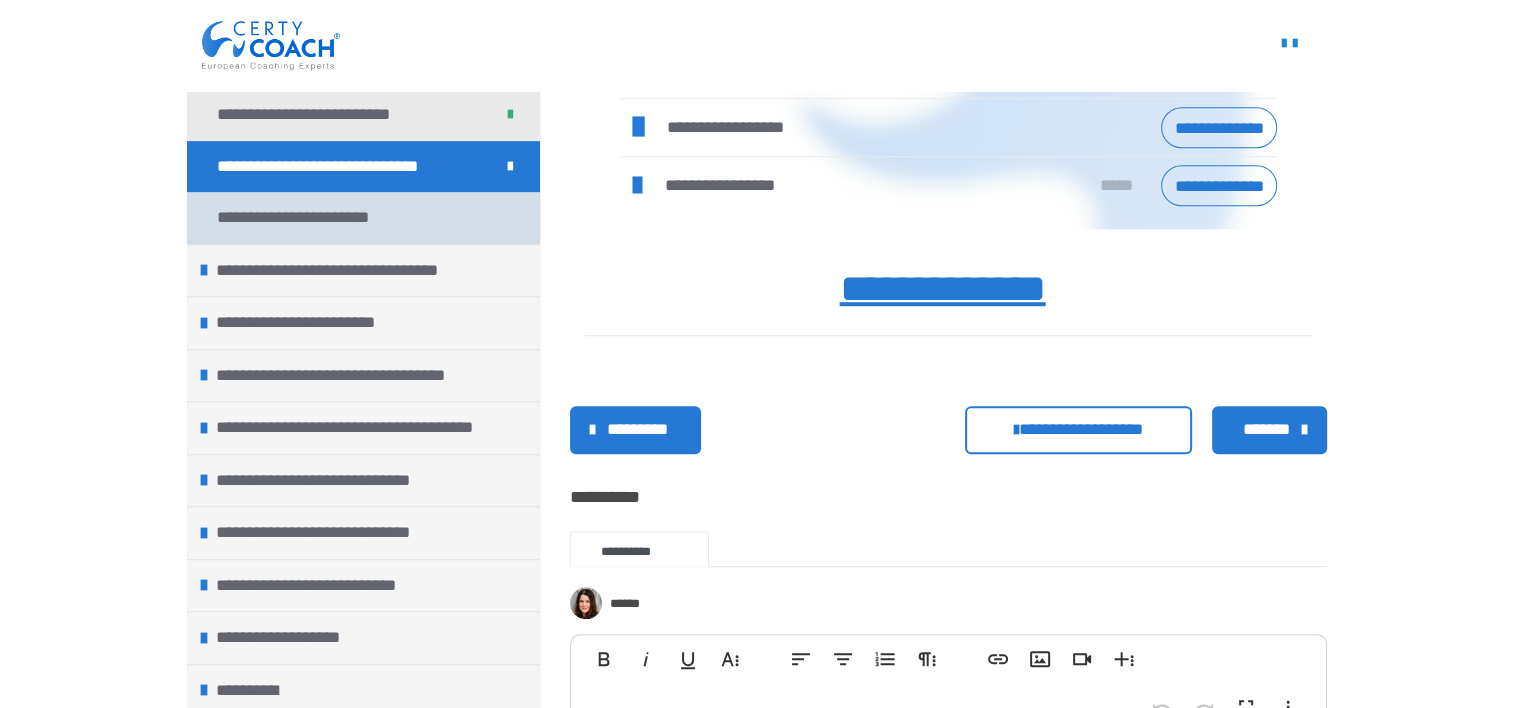 click on "**********" at bounding box center [363, 218] 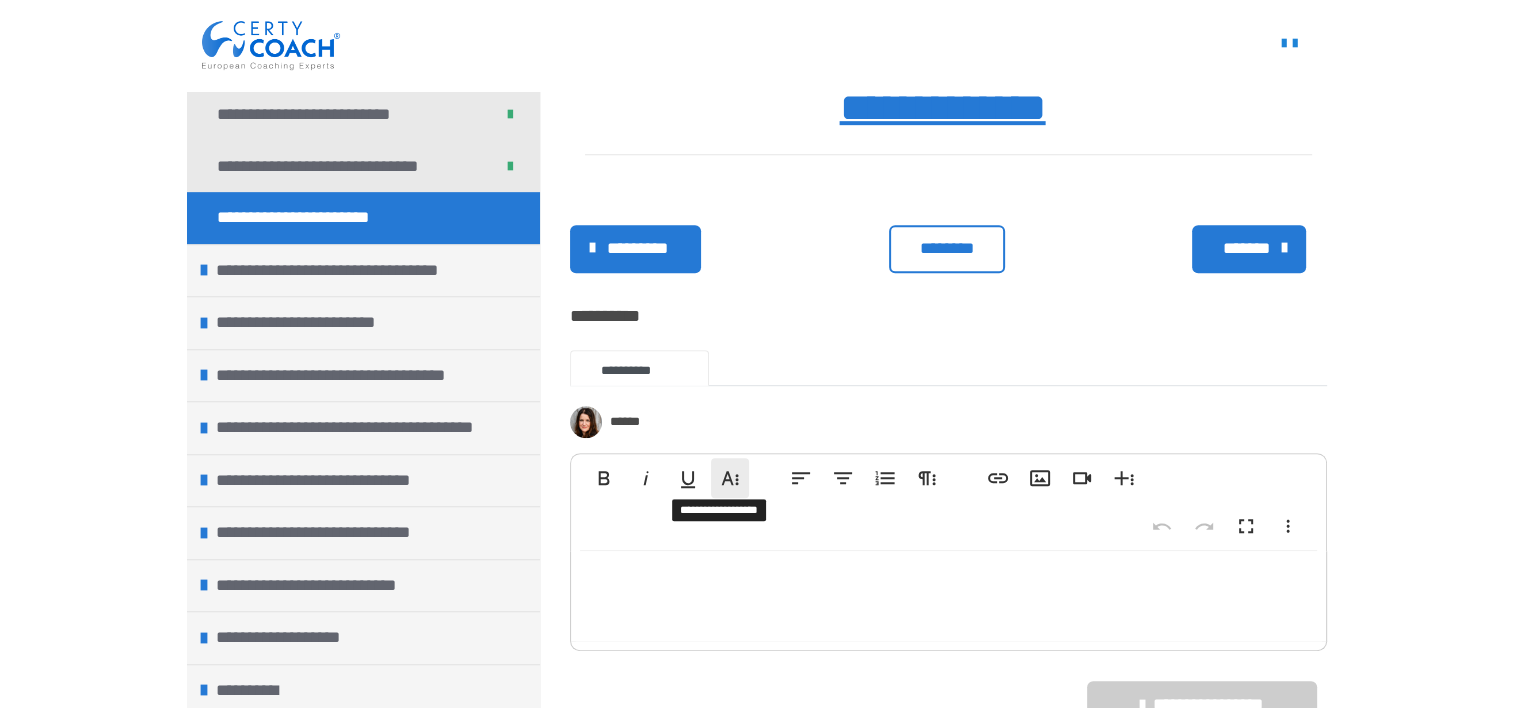 scroll, scrollTop: 1149, scrollLeft: 0, axis: vertical 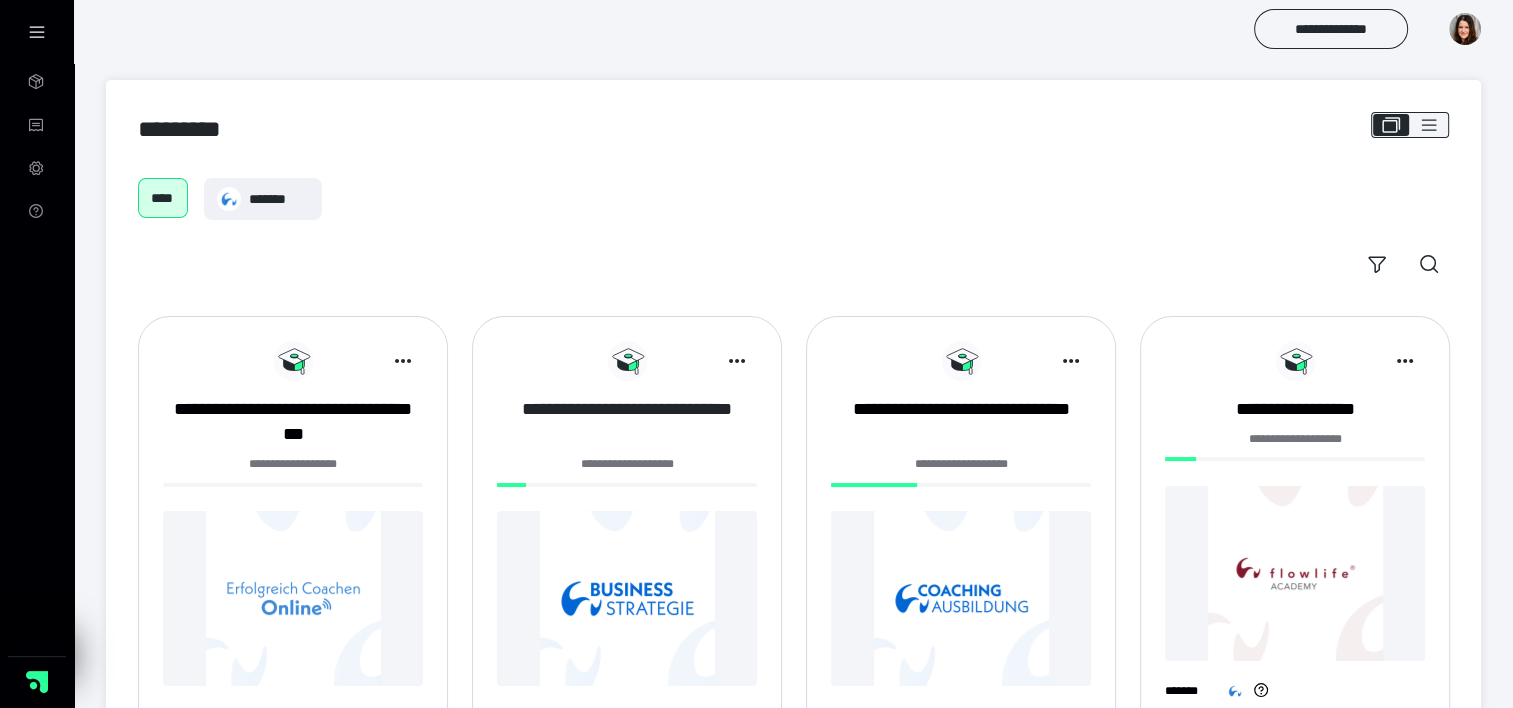 click on "**********" at bounding box center (627, 422) 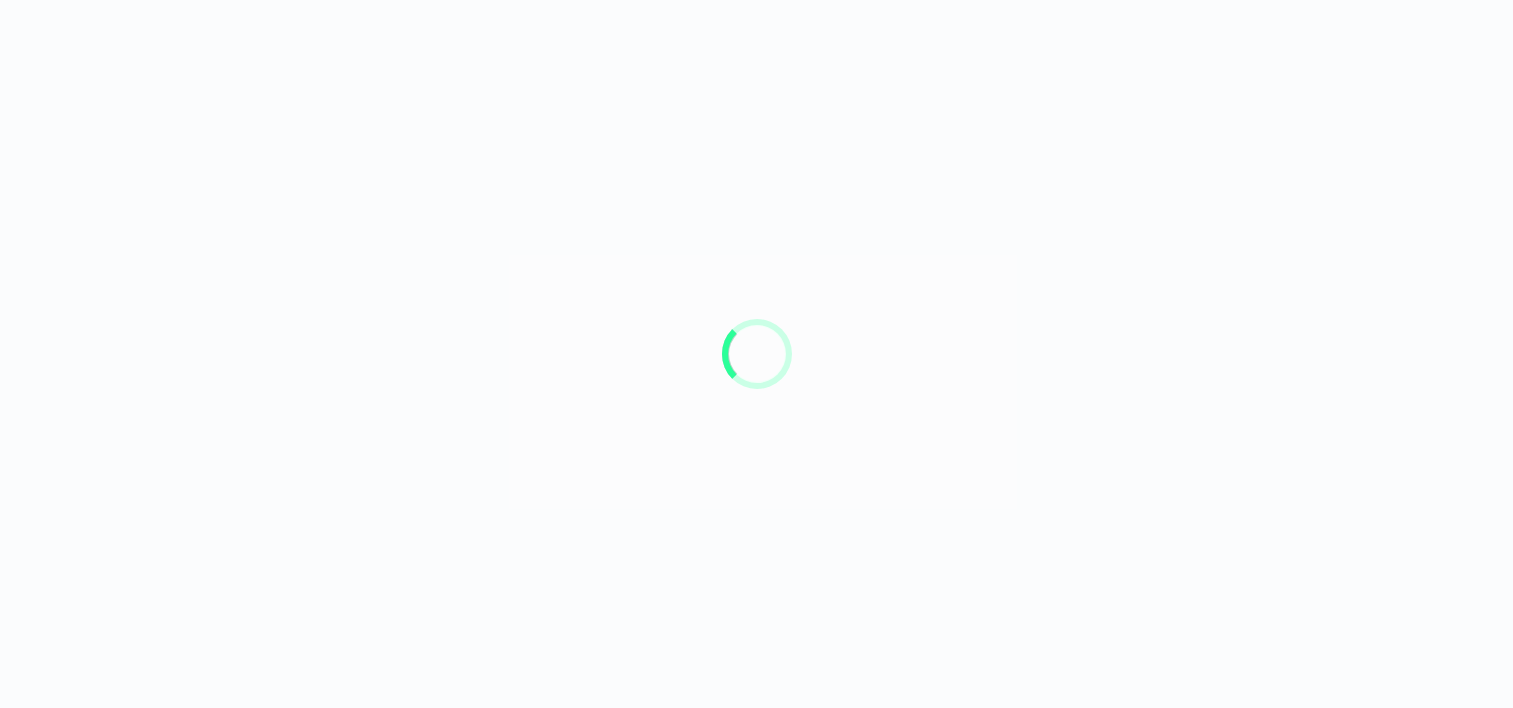 scroll, scrollTop: 0, scrollLeft: 0, axis: both 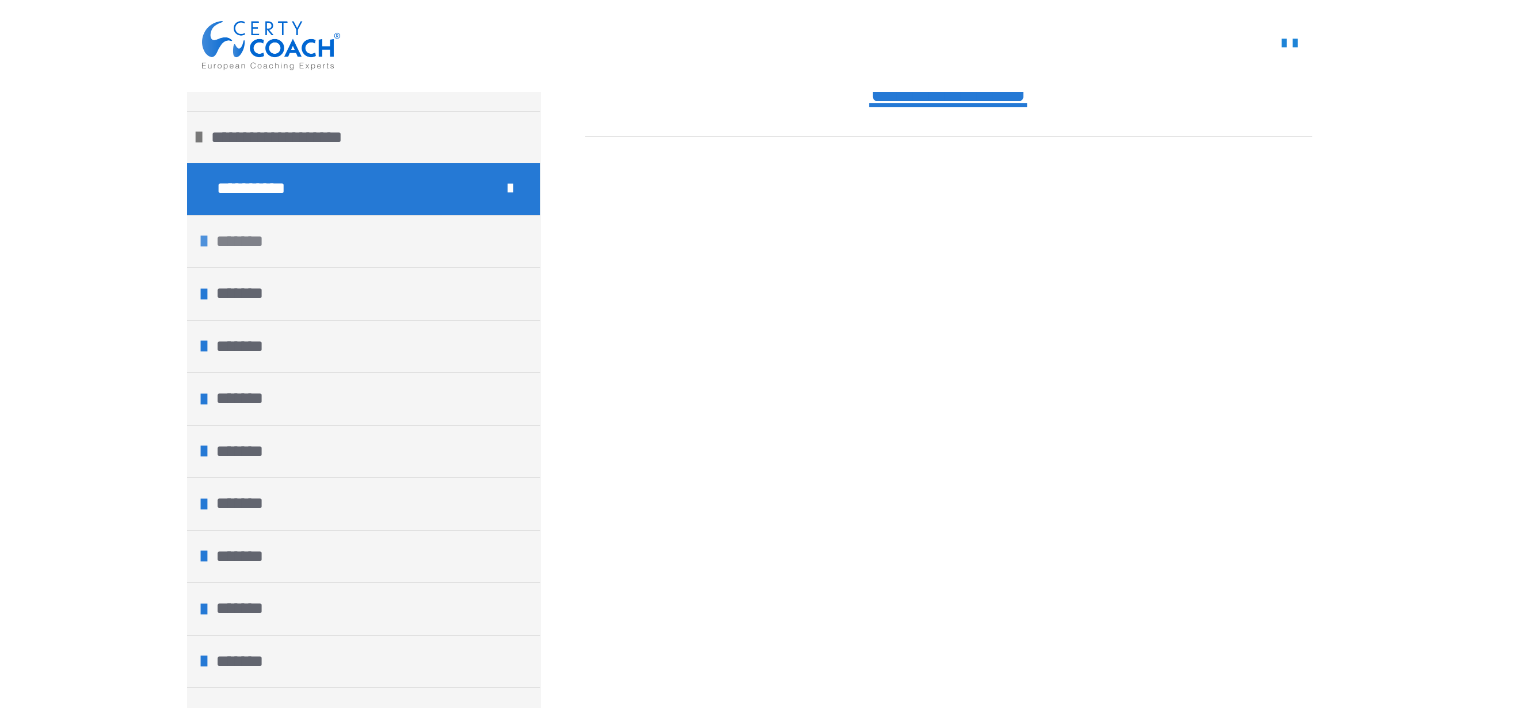 click on "*******" at bounding box center (363, 241) 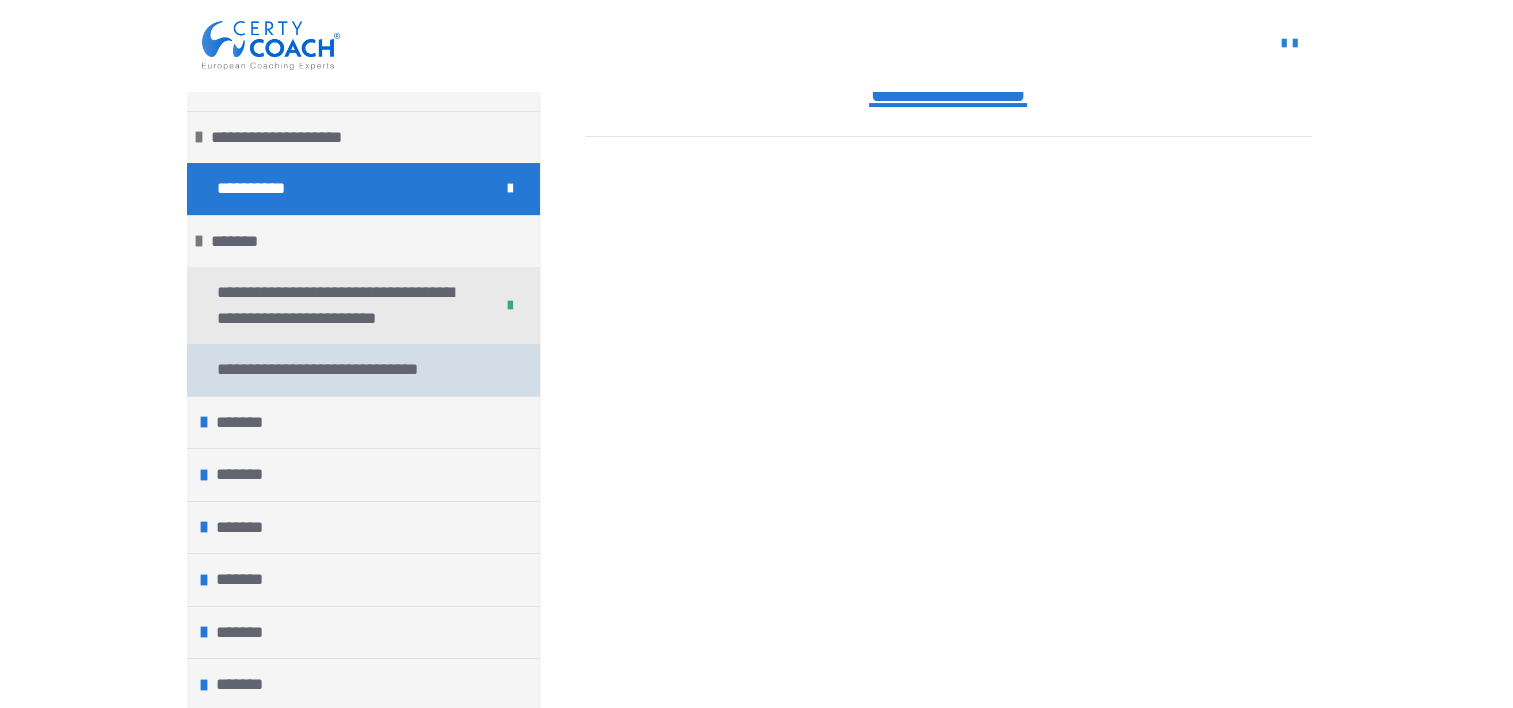 click on "**********" at bounding box center [324, 370] 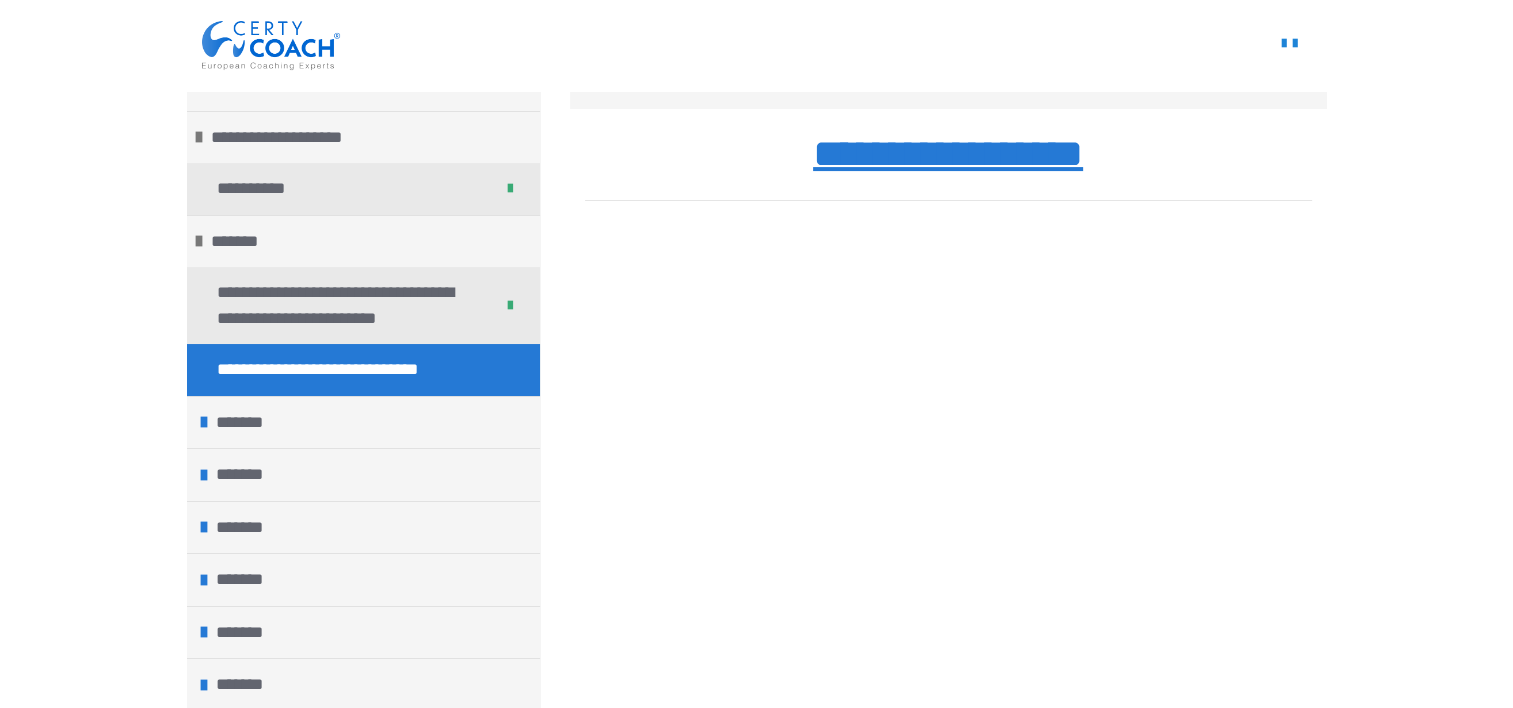 scroll, scrollTop: 660, scrollLeft: 0, axis: vertical 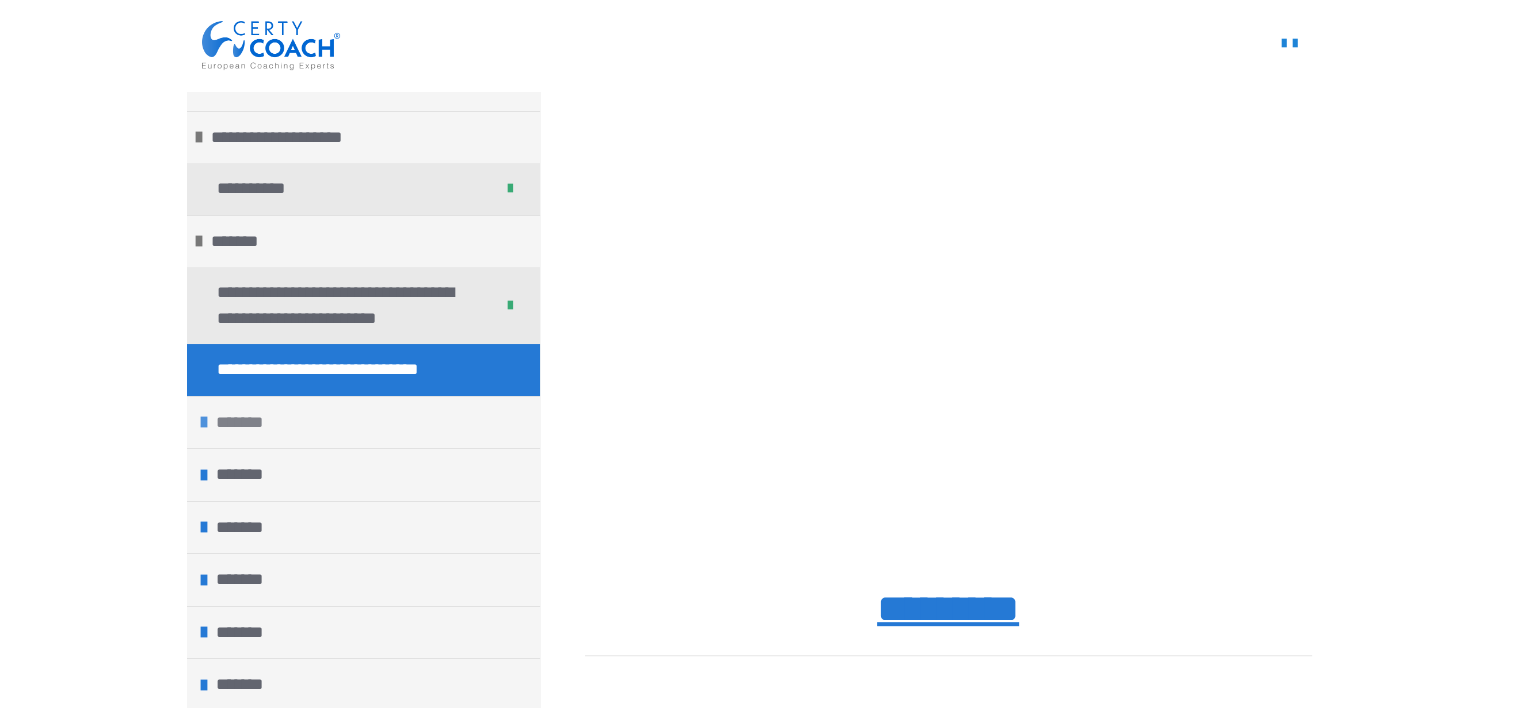 click on "*******" at bounding box center (363, 422) 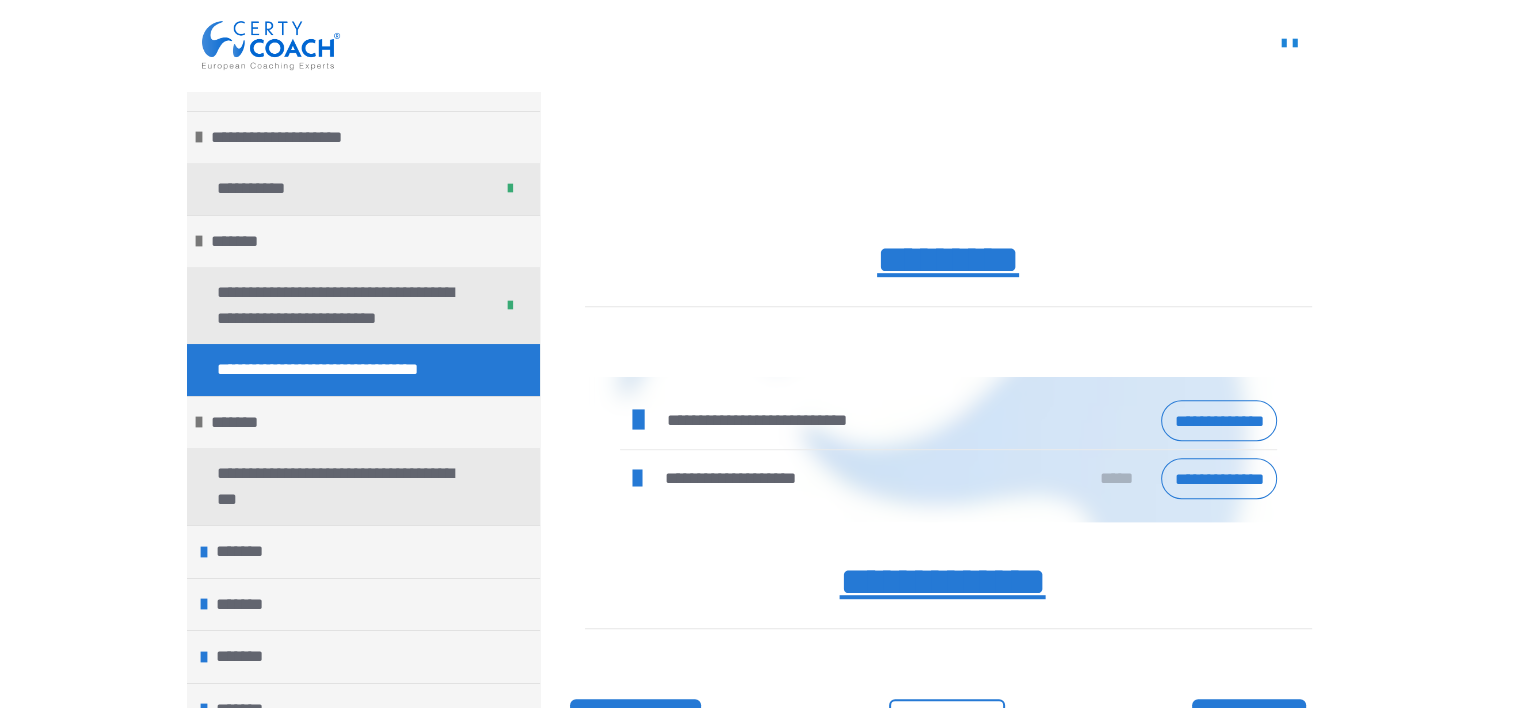 scroll, scrollTop: 1060, scrollLeft: 0, axis: vertical 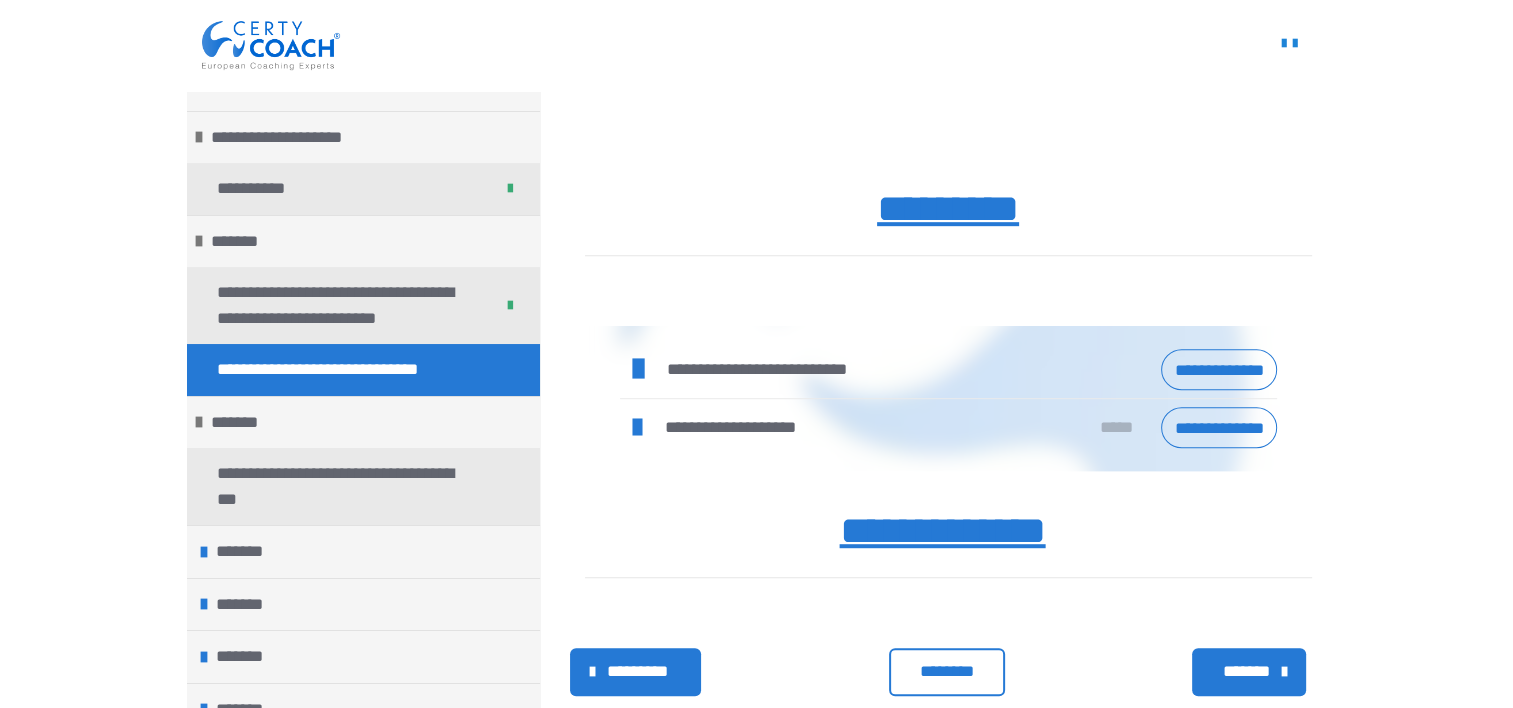 click on "**********" at bounding box center (1218, 427) 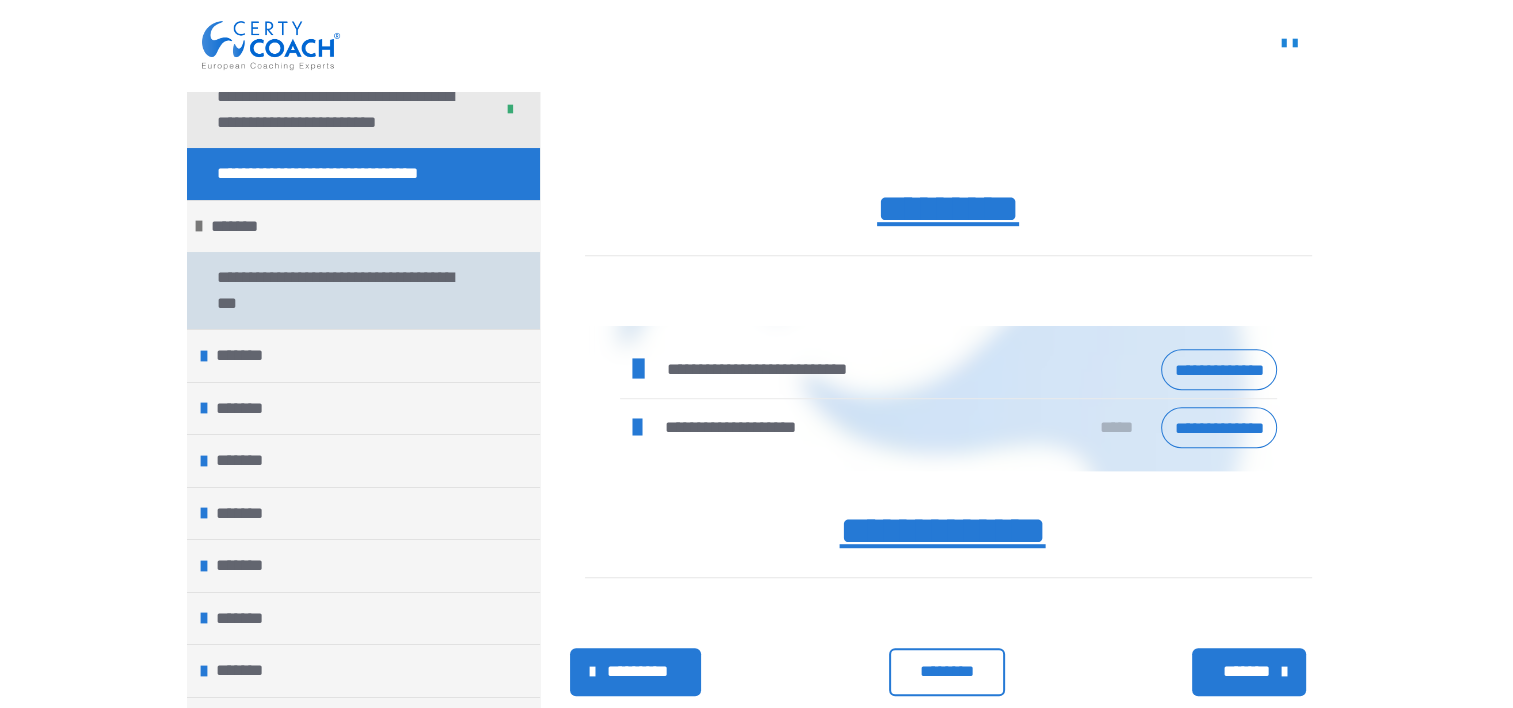 scroll, scrollTop: 200, scrollLeft: 0, axis: vertical 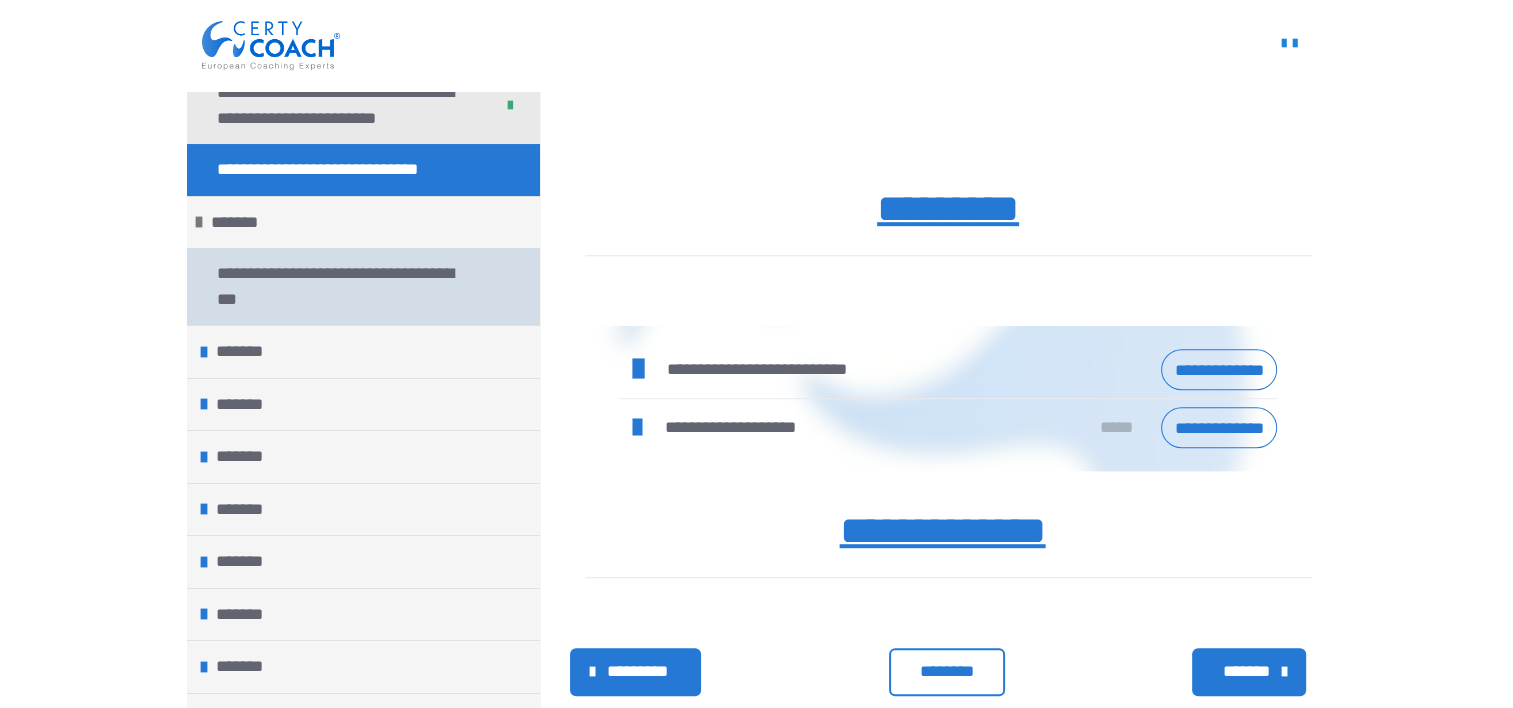 click on "**********" at bounding box center [348, 286] 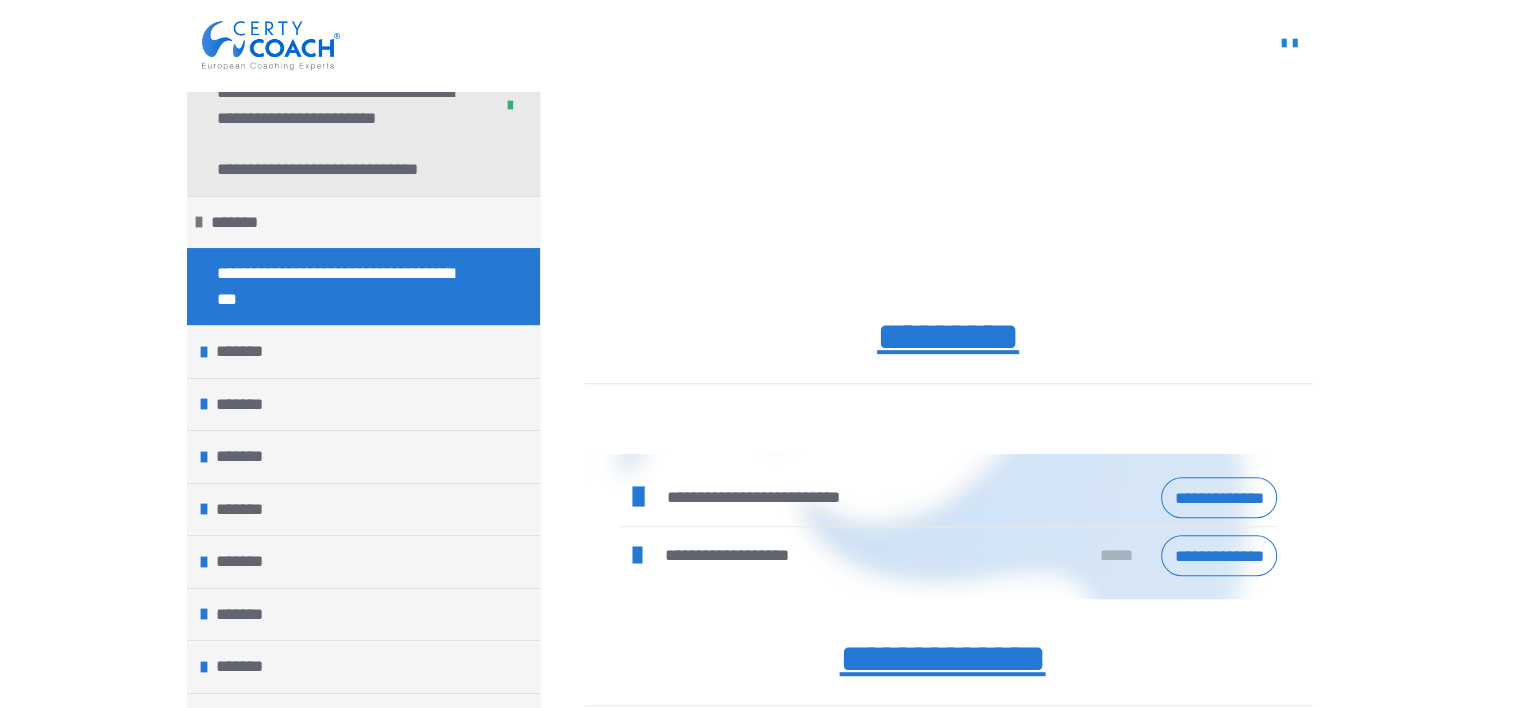 scroll, scrollTop: 960, scrollLeft: 0, axis: vertical 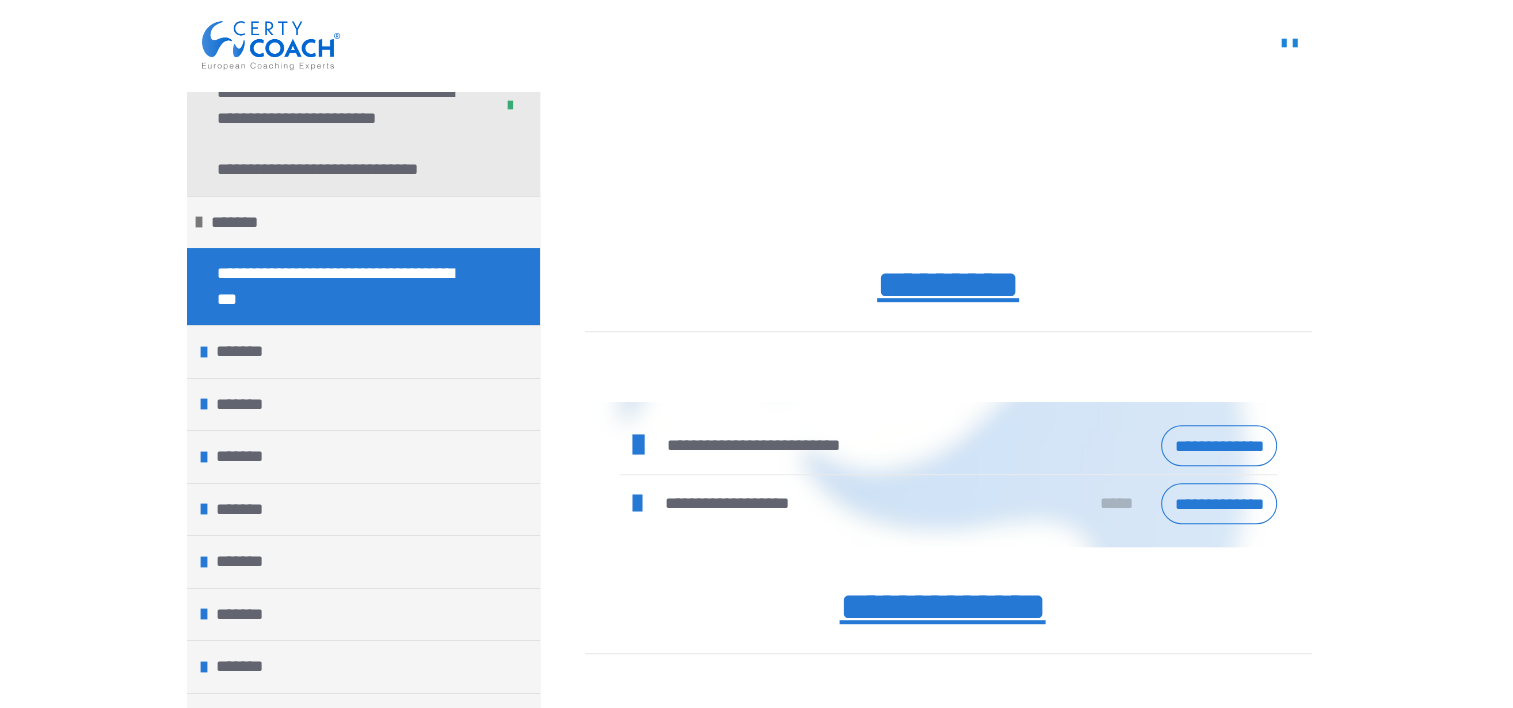 click at bounding box center [637, 504] 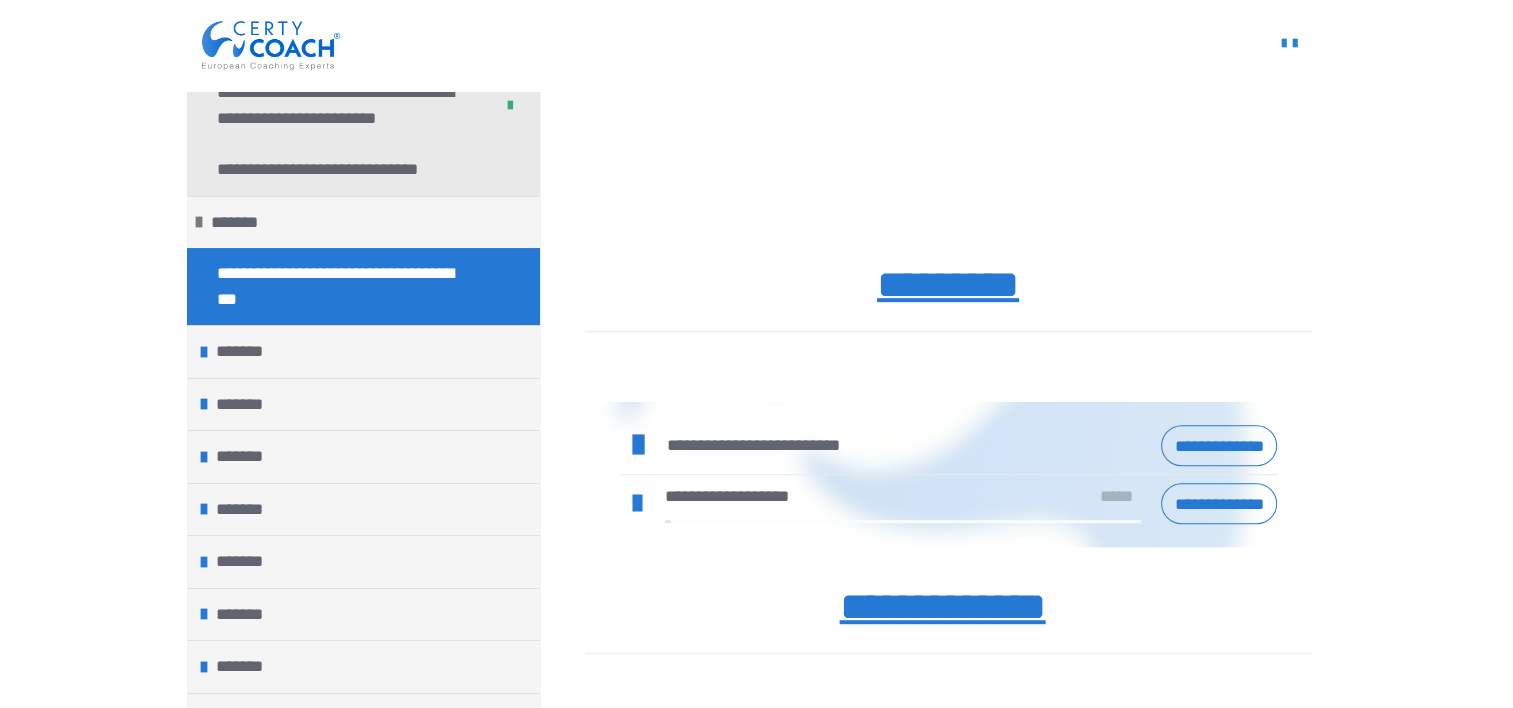 click at bounding box center (637, 504) 